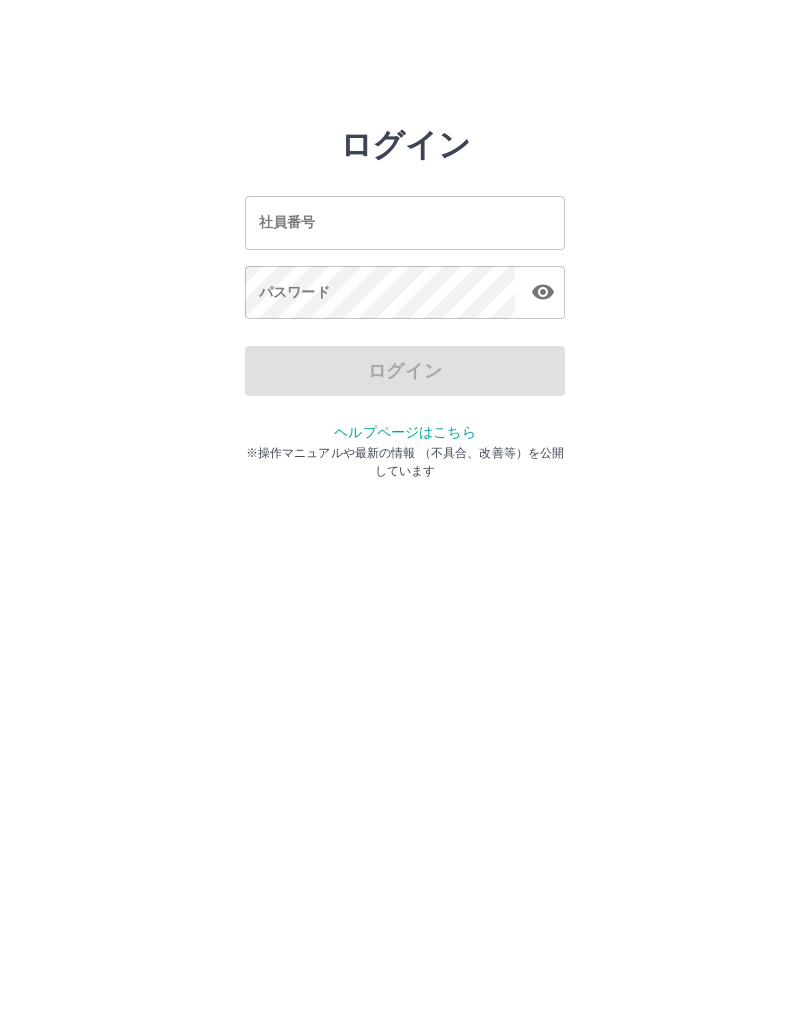 scroll, scrollTop: 0, scrollLeft: 0, axis: both 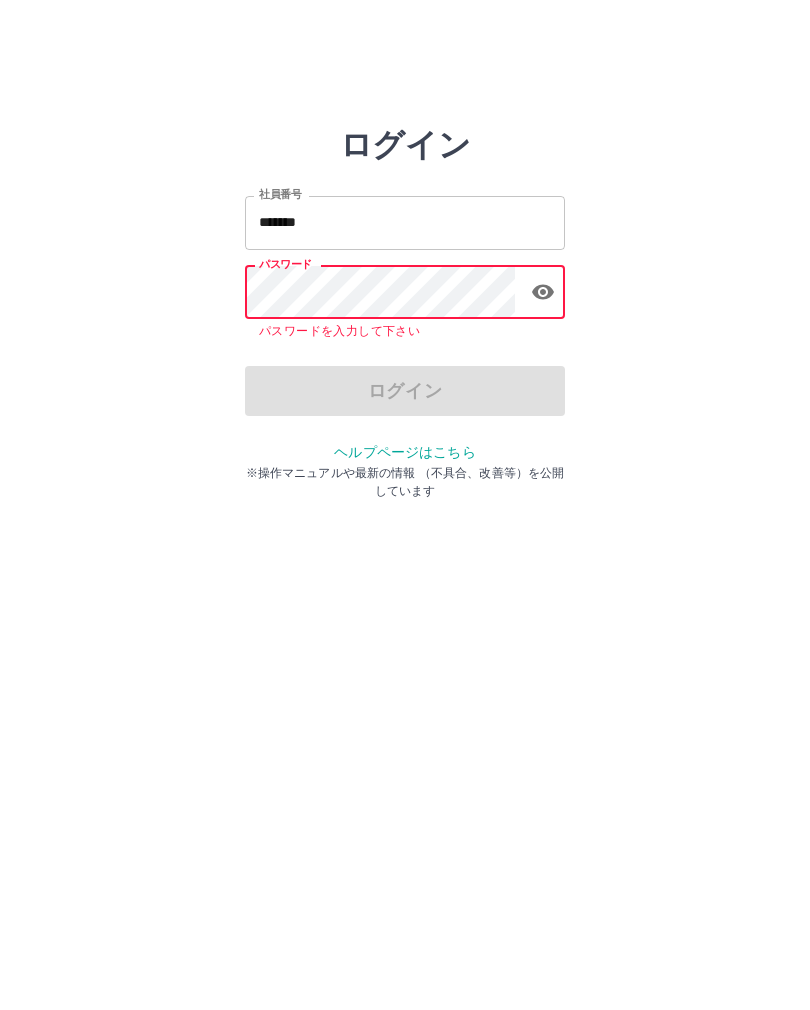 click on "*******" at bounding box center [405, 222] 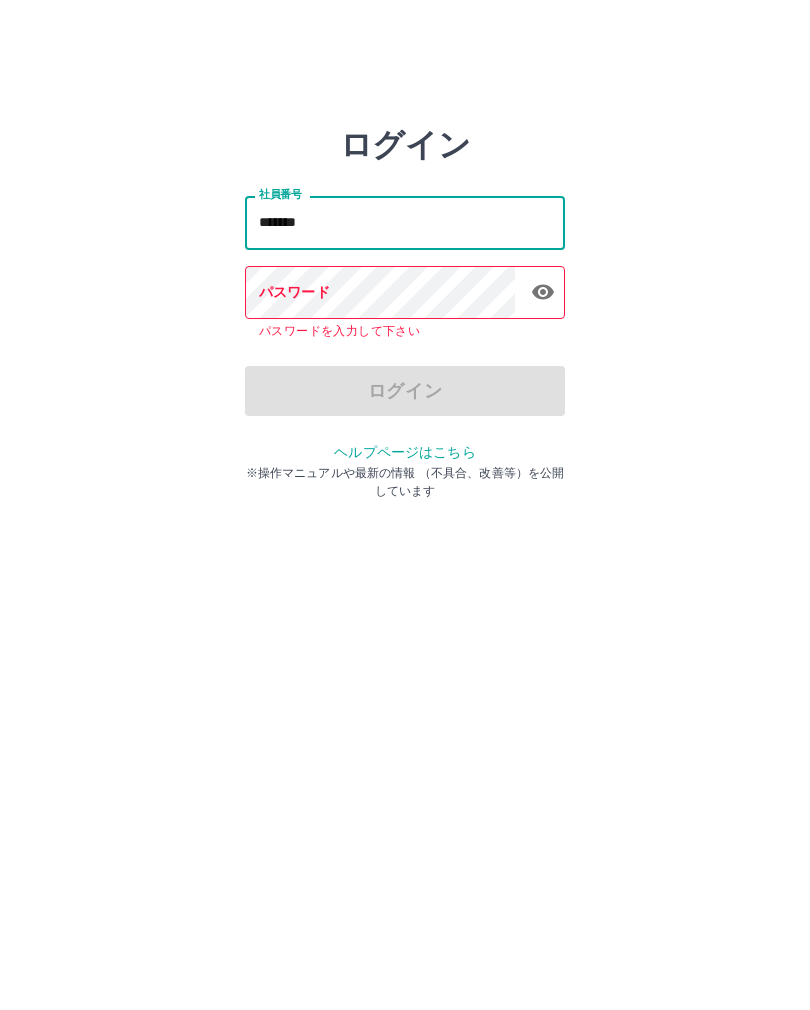 click on "*******" at bounding box center [405, 222] 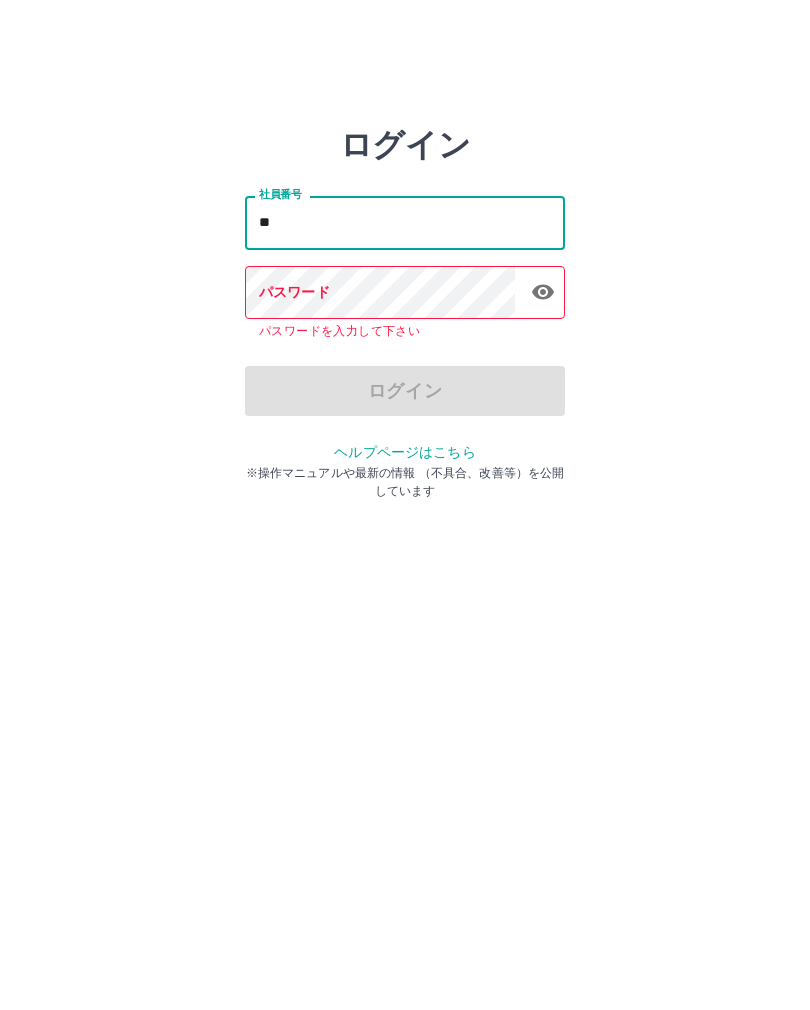 type on "*" 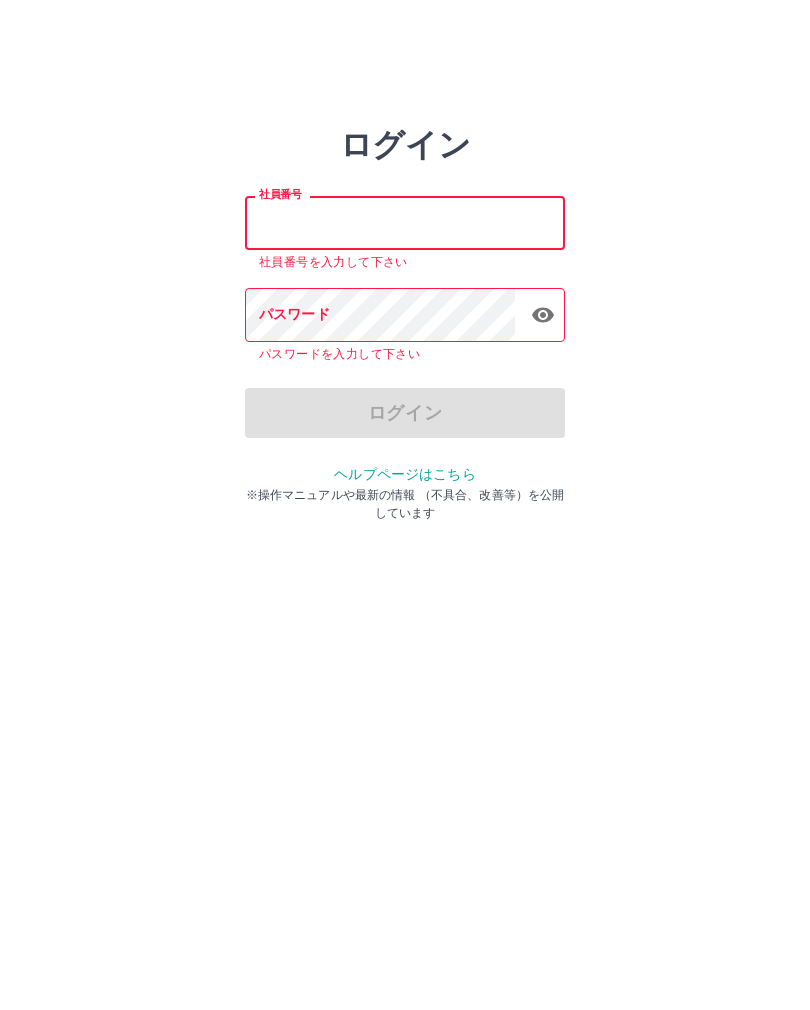 click on "社員番号" at bounding box center (405, 222) 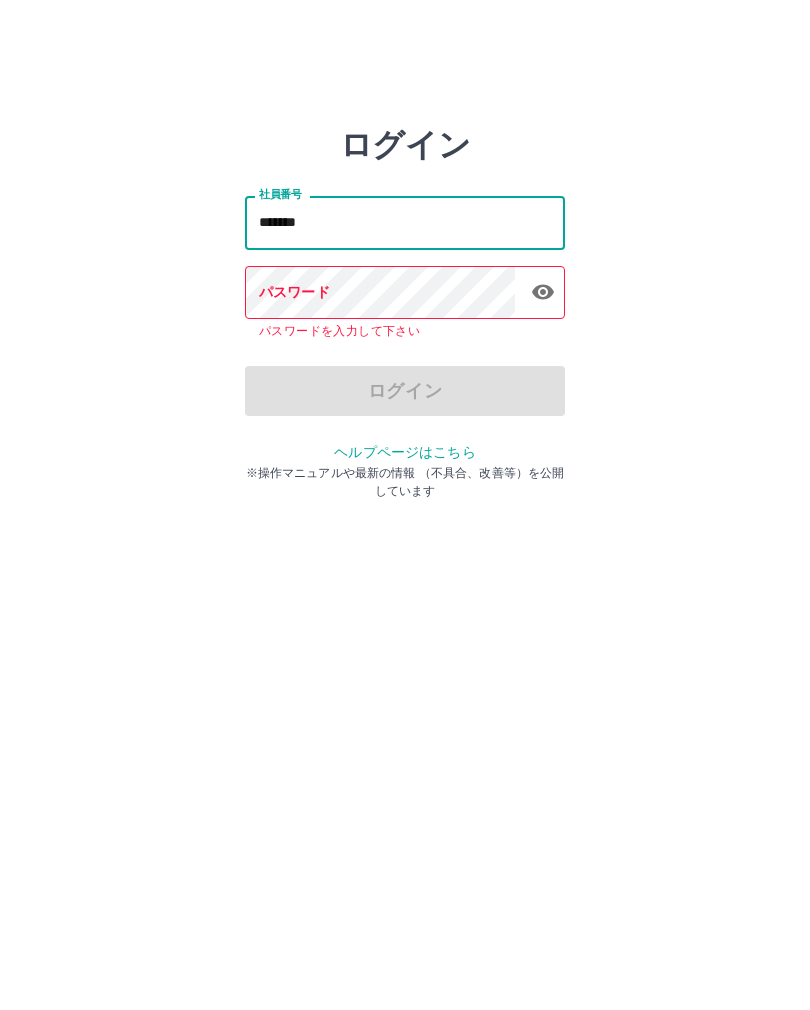 type on "*******" 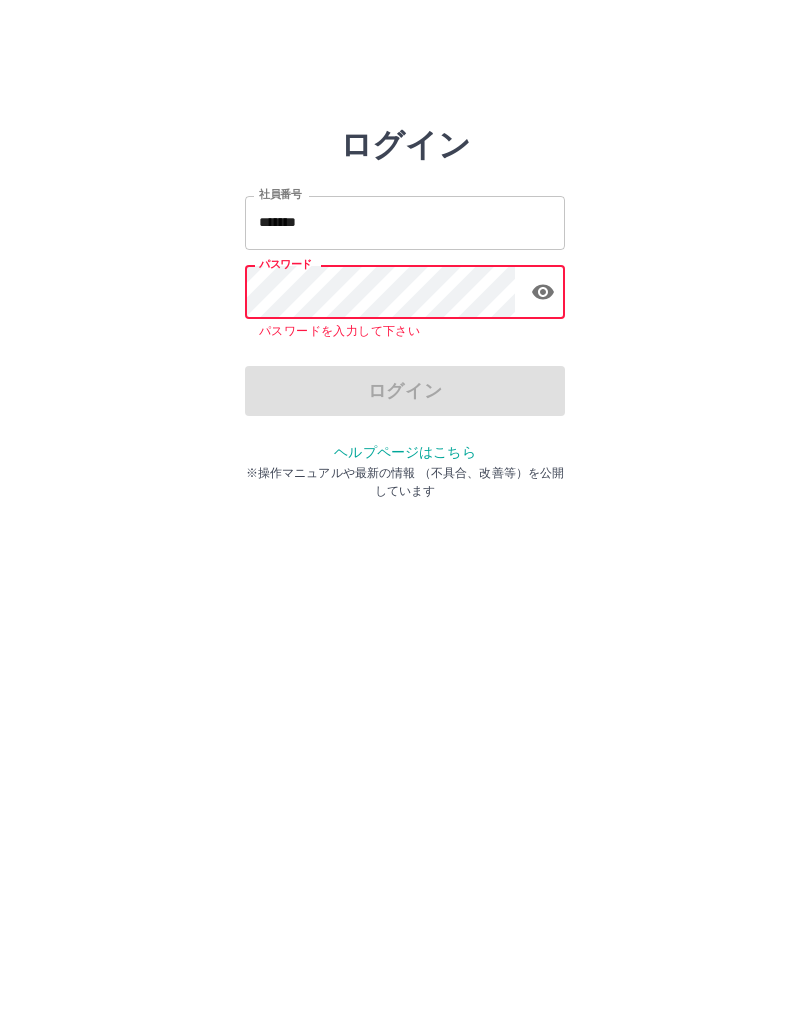 click on "ログイン 社員番号 ******* 社員番号 パスワード パスワード パスワードを入力して下さい ログイン ヘルプページはこちら ※操作マニュアルや最新の情報 （不具合、改善等）を公開しています" at bounding box center (405, 286) 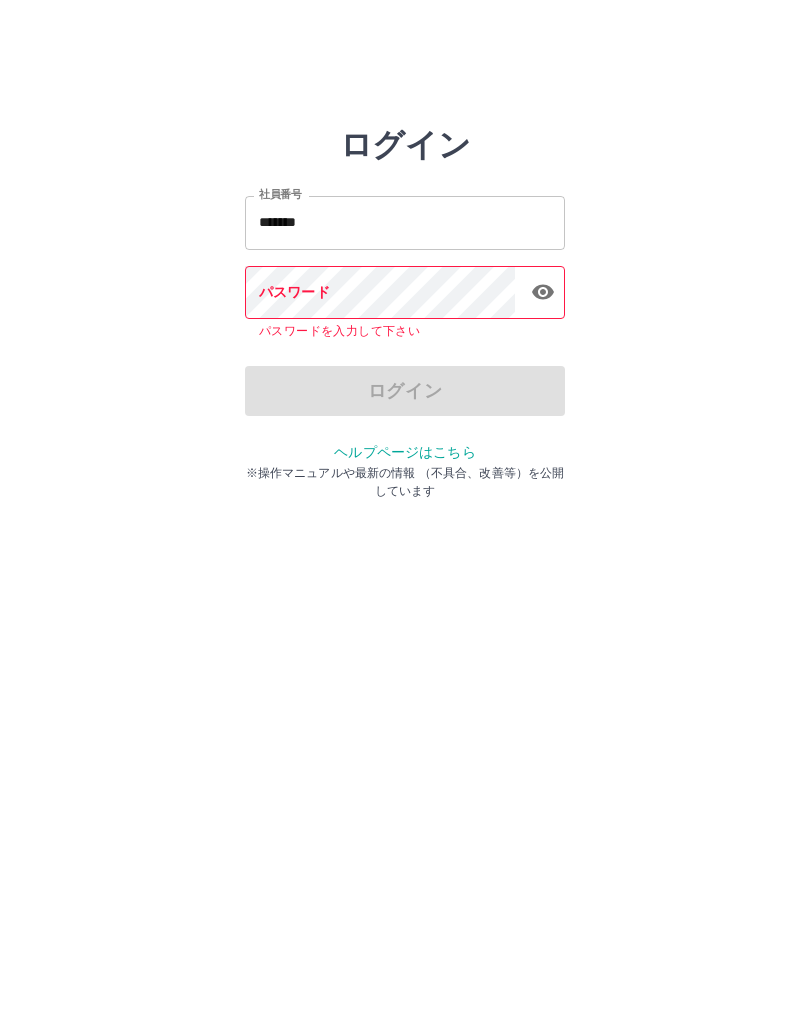 click 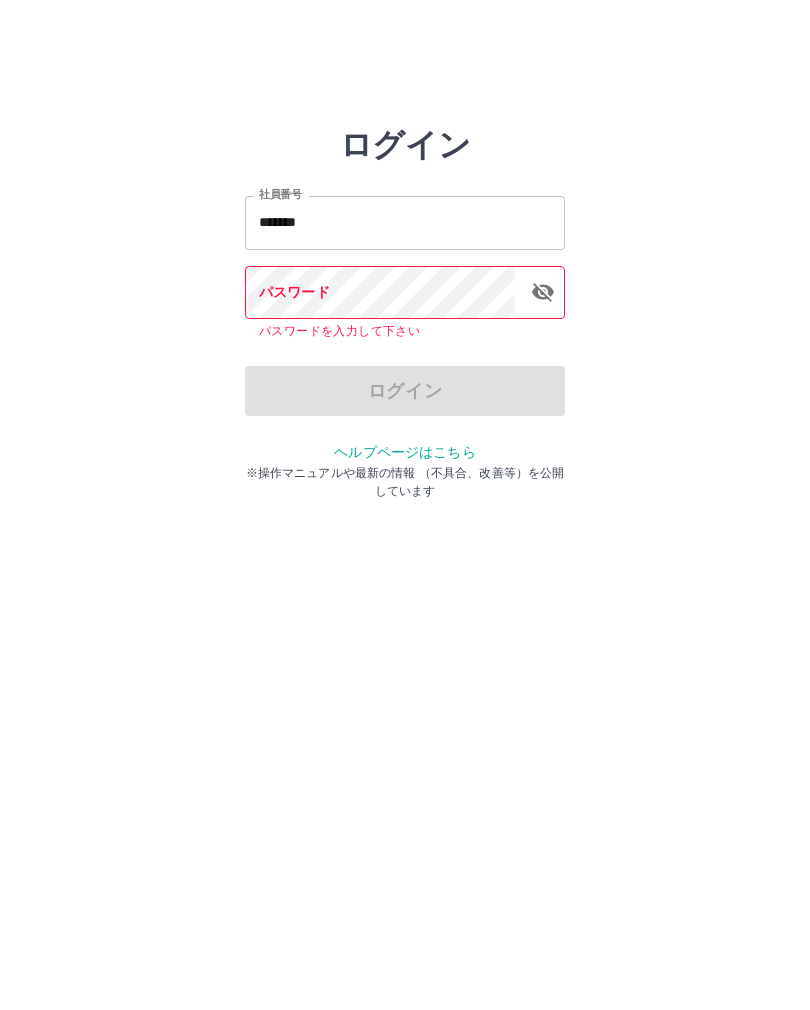 click on "ログイン 社員番号 ******* 社員番号 パスワード パスワード パスワードを入力して下さい ログイン ヘルプページはこちら ※操作マニュアルや最新の情報 （不具合、改善等）を公開しています" at bounding box center [405, 223] 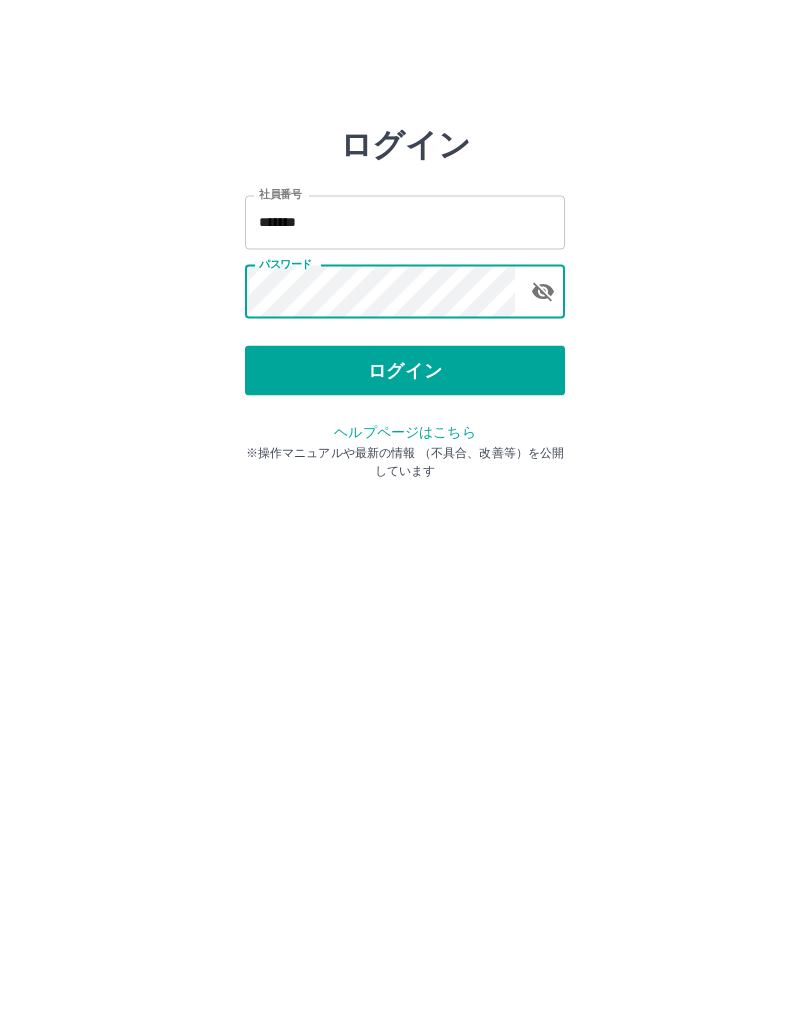click on "ログイン" at bounding box center (405, 371) 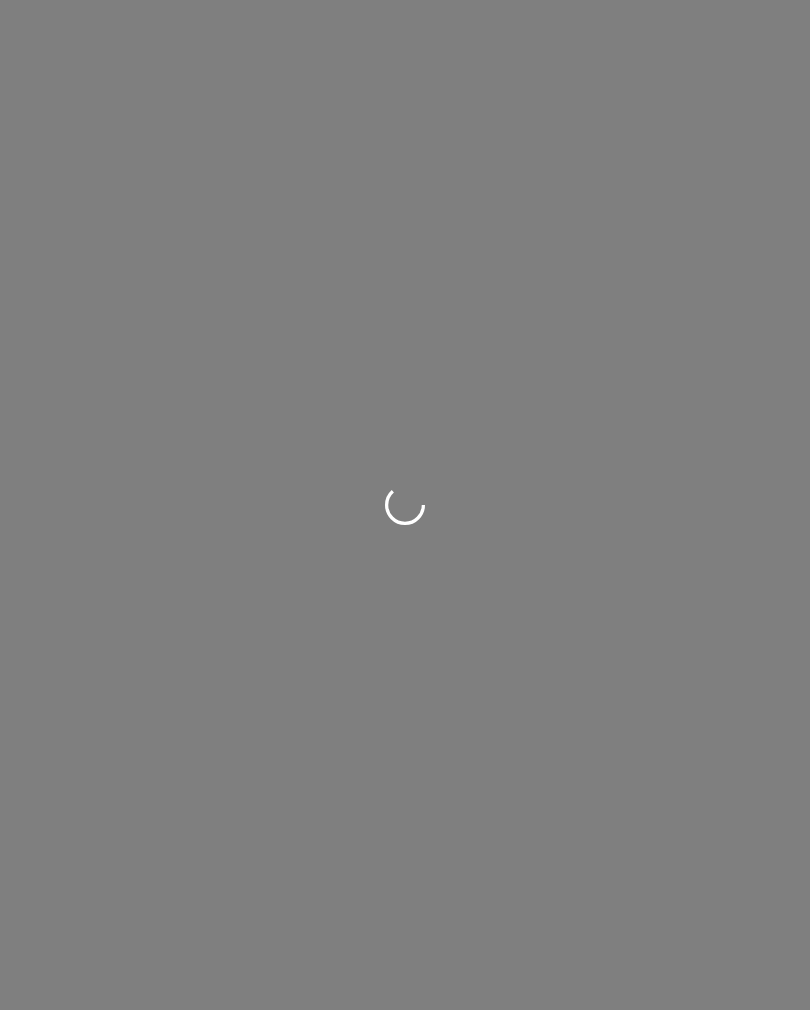 scroll, scrollTop: 0, scrollLeft: 0, axis: both 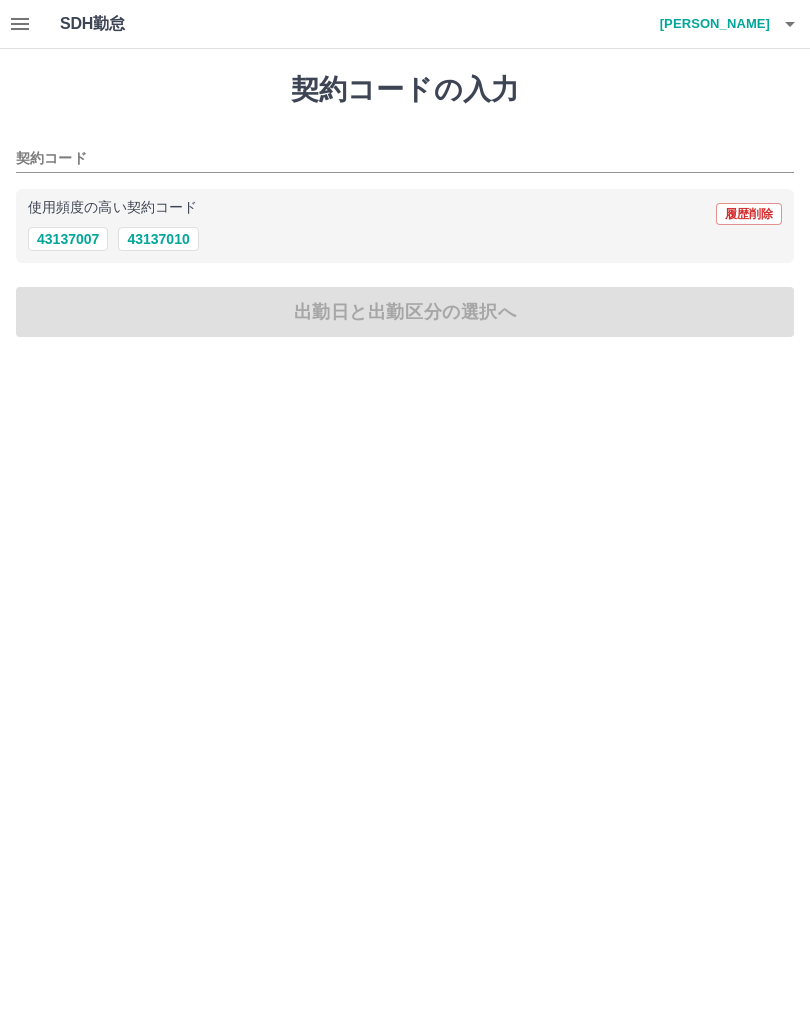 click on "43137010" at bounding box center (158, 239) 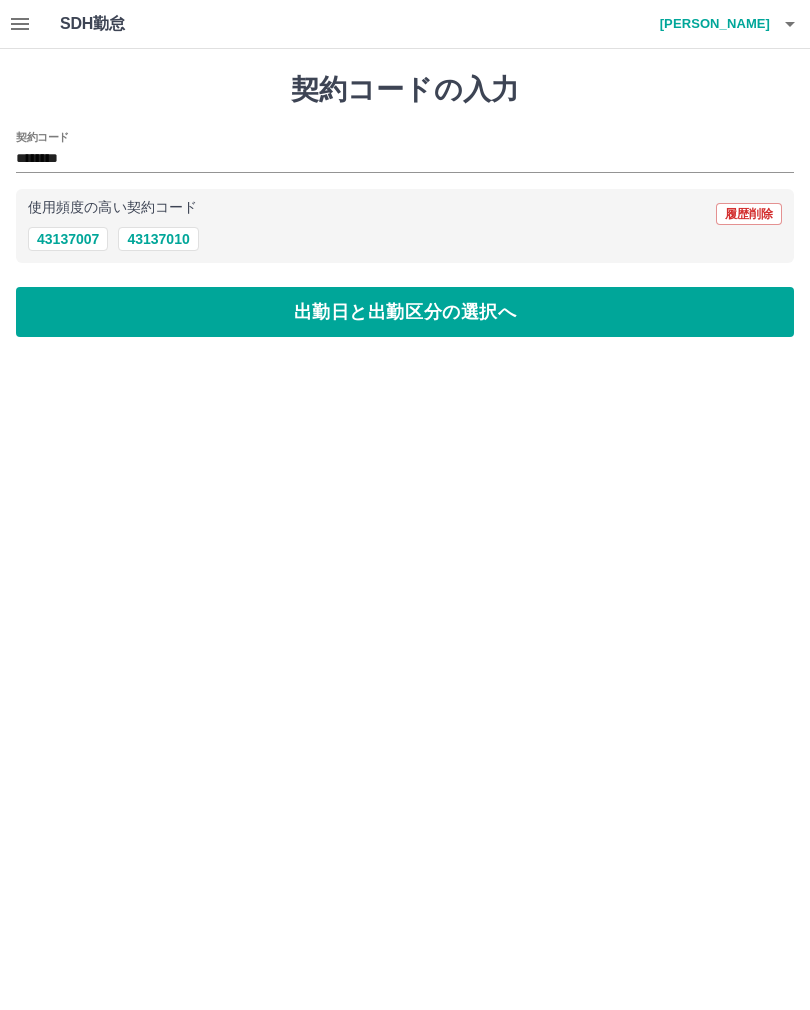 click on "出勤日と出勤区分の選択へ" at bounding box center (405, 312) 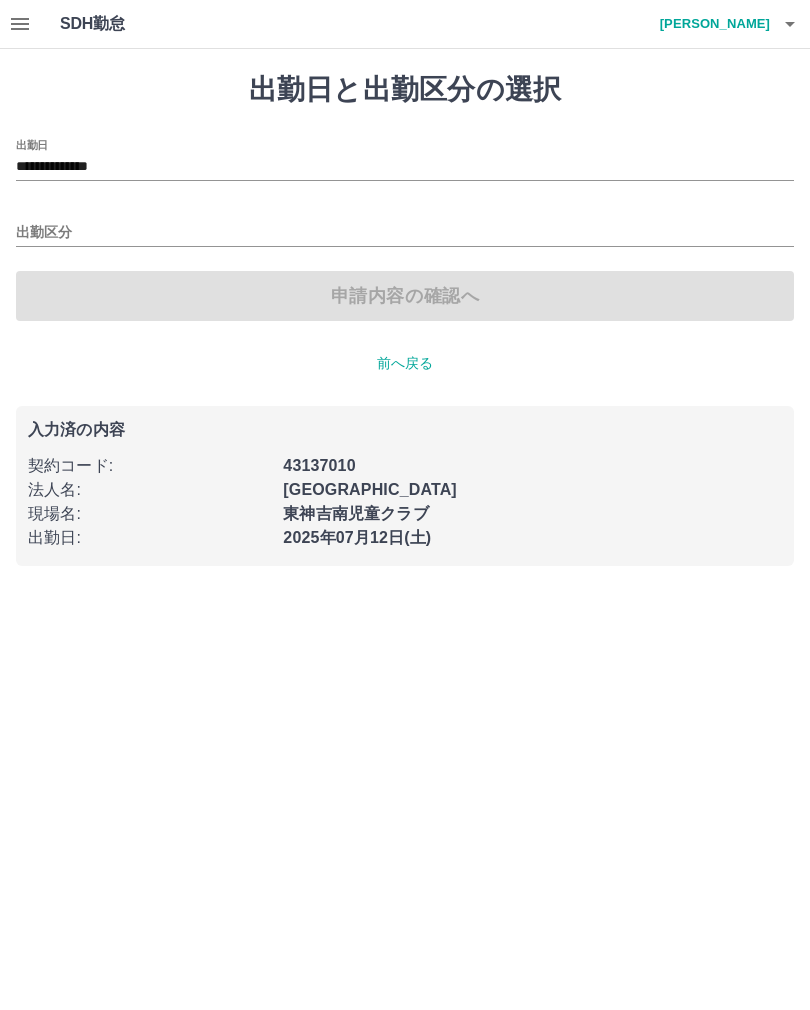 click on "出勤区分" at bounding box center [405, 233] 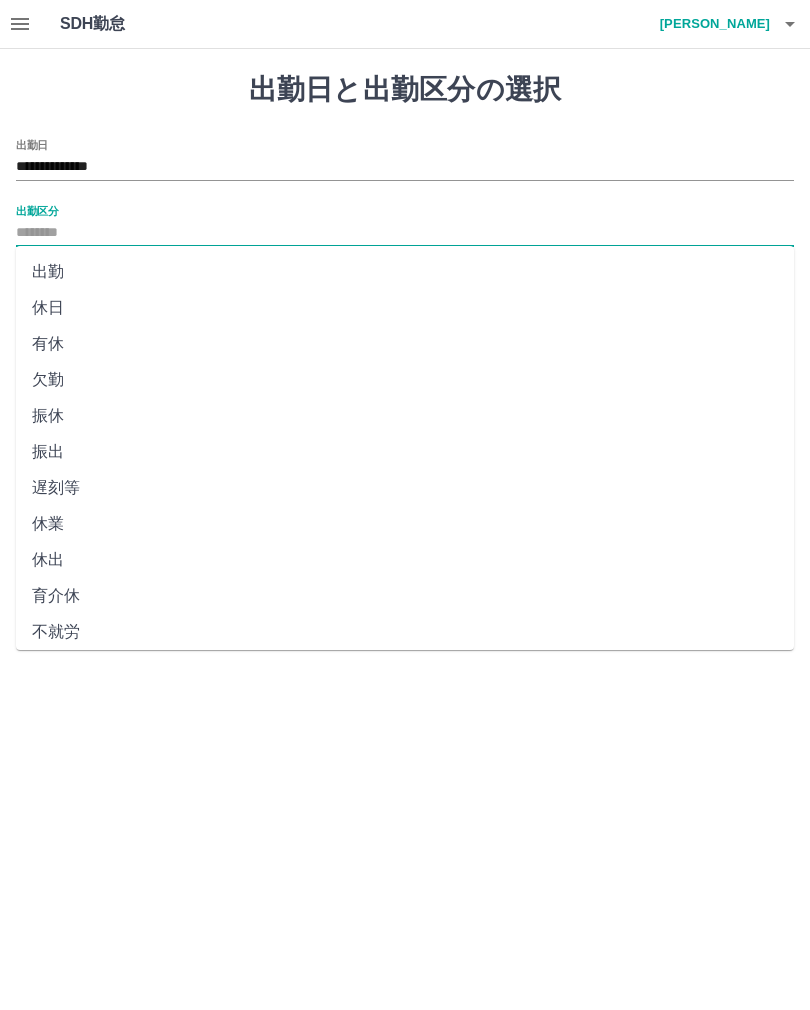 click on "出勤" at bounding box center [405, 272] 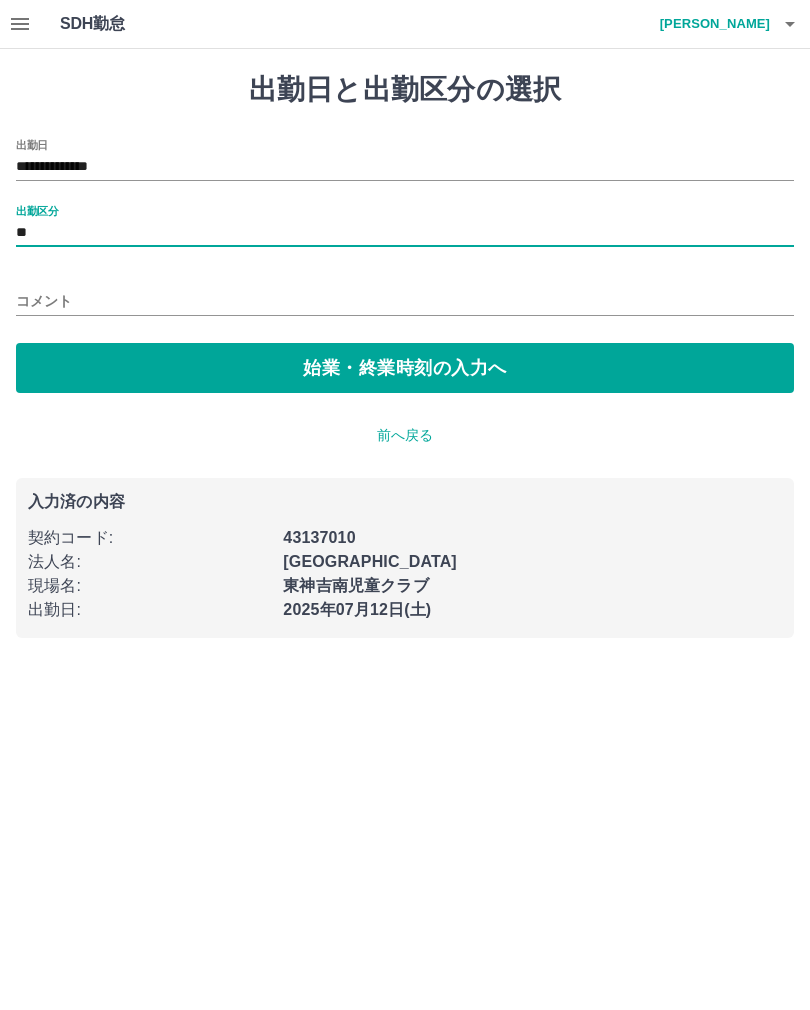 click on "始業・終業時刻の入力へ" at bounding box center [405, 368] 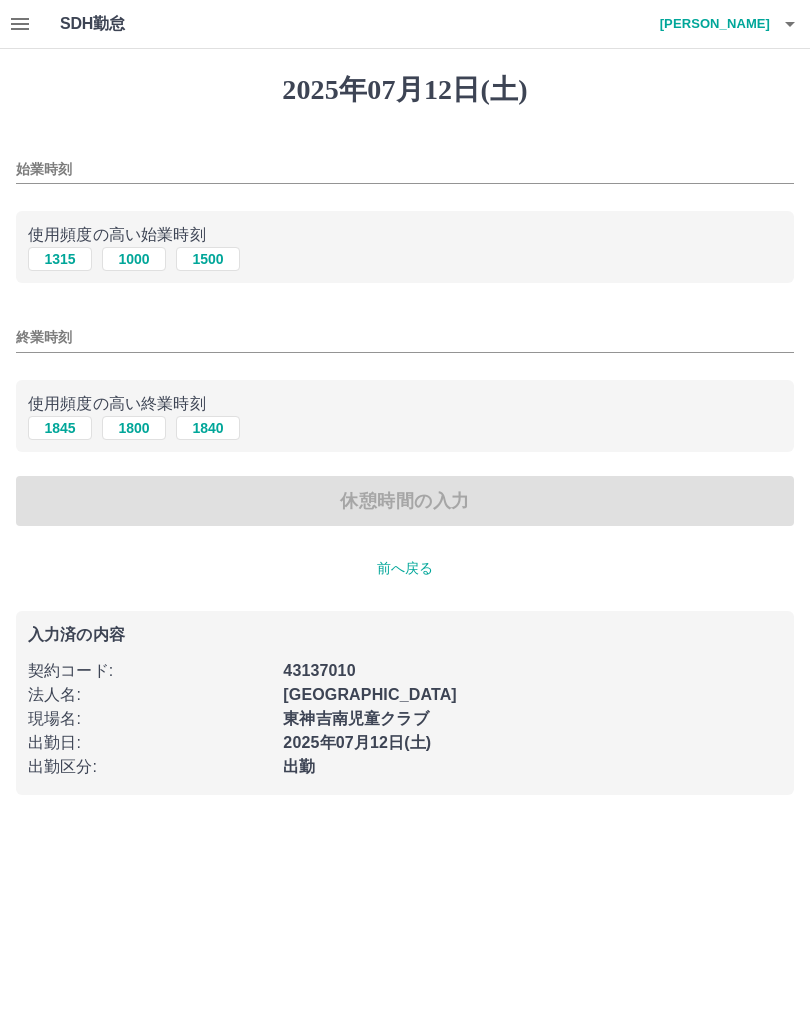 click on "始業時刻" at bounding box center [405, 169] 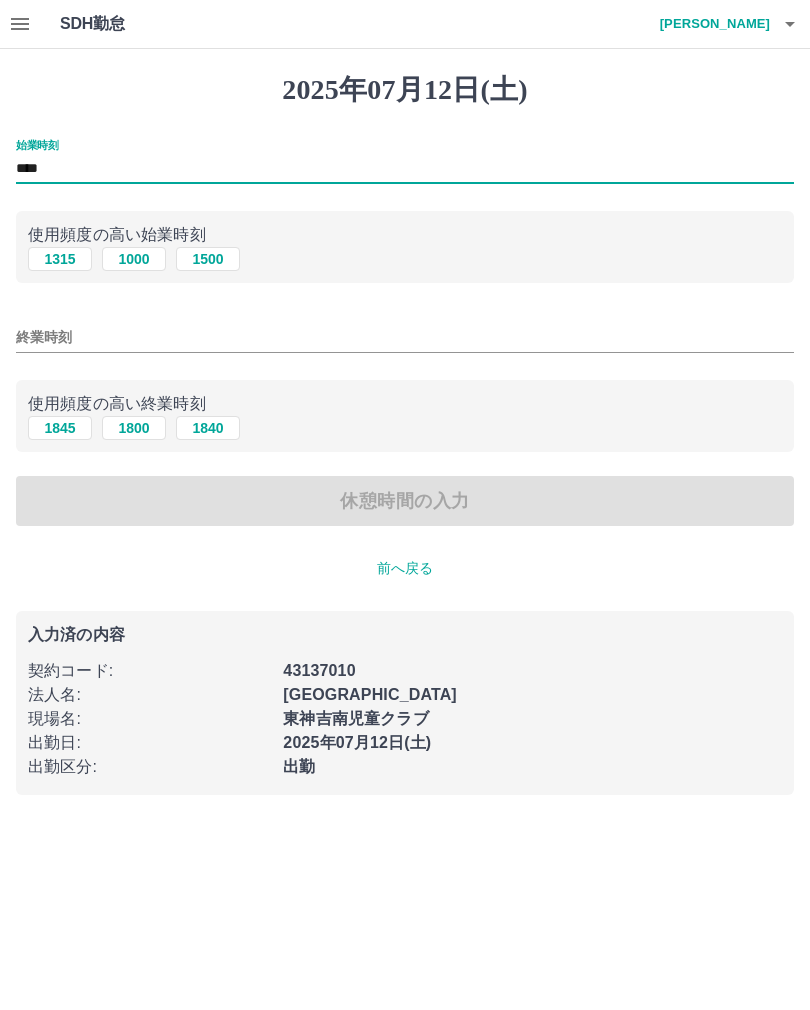 type on "****" 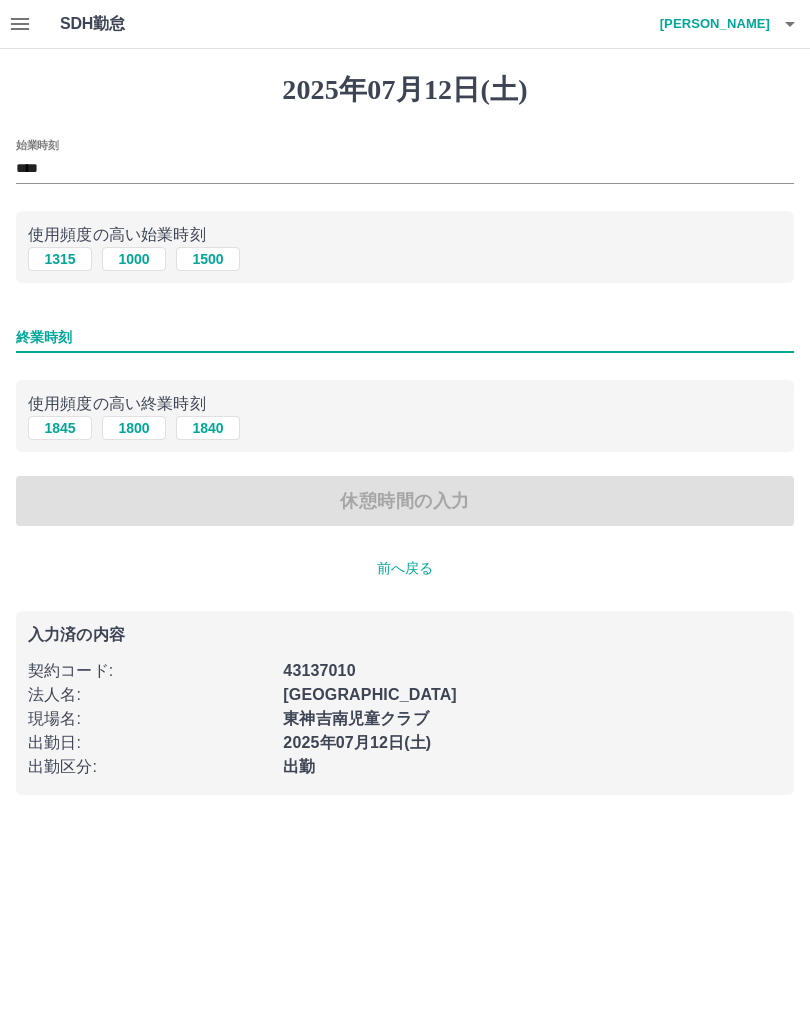 click on "終業時刻" at bounding box center (405, 337) 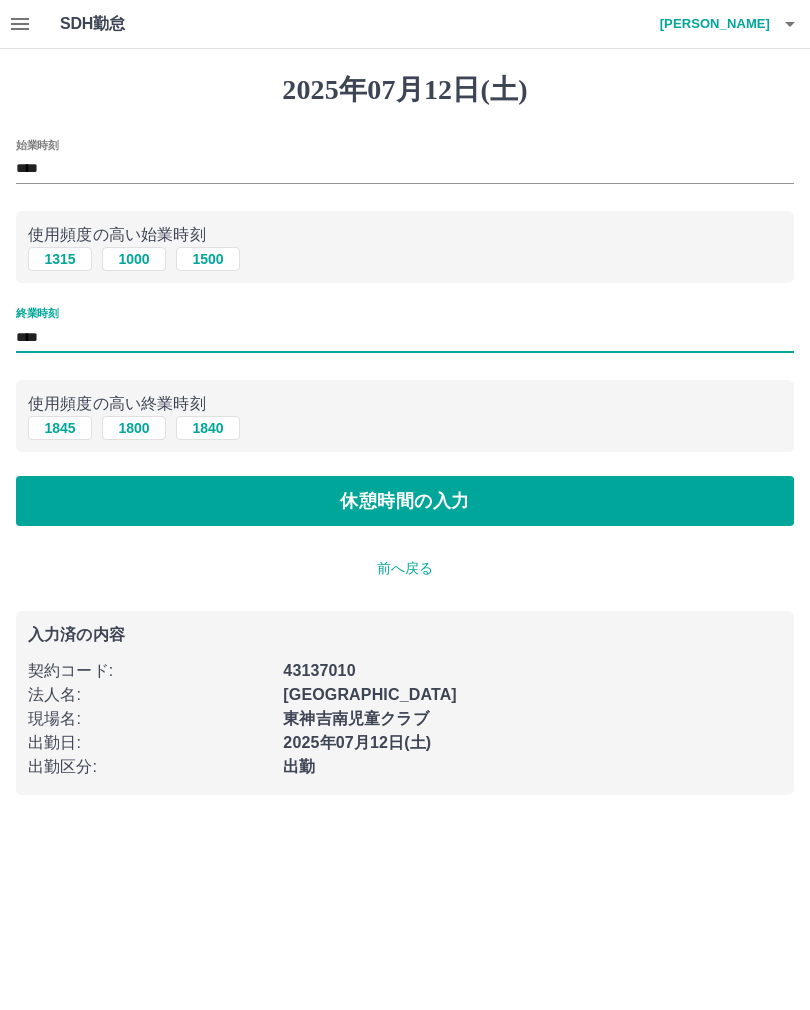 type on "****" 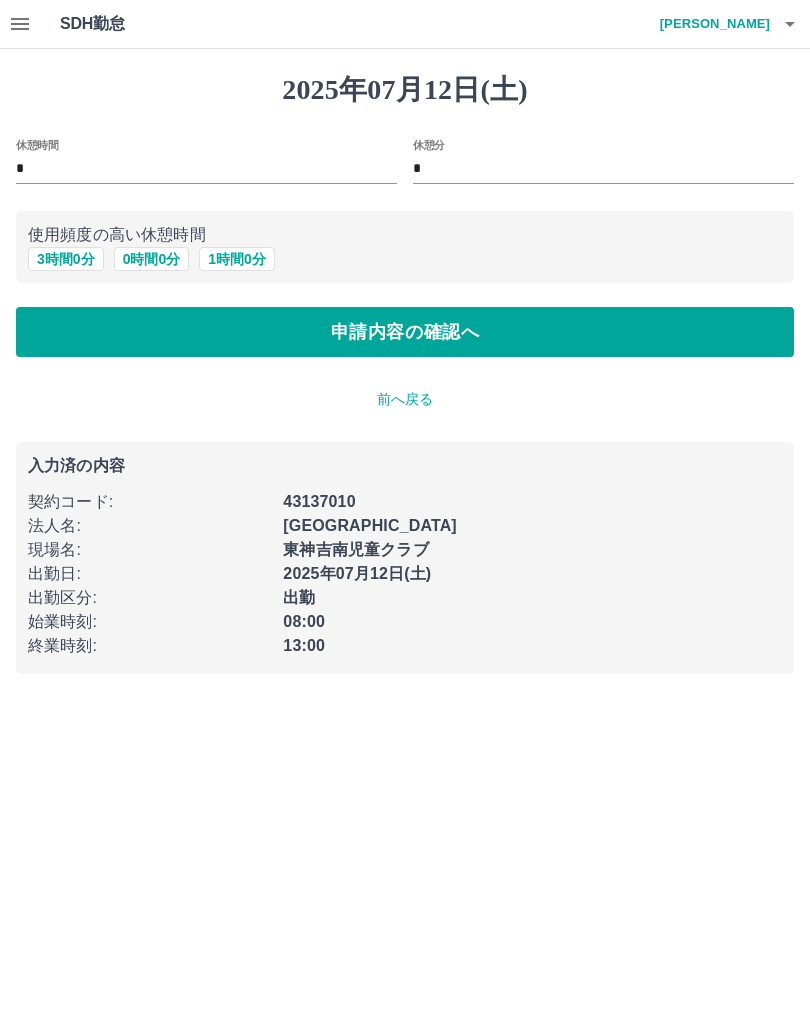 click on "0 時間 0 分" at bounding box center [152, 259] 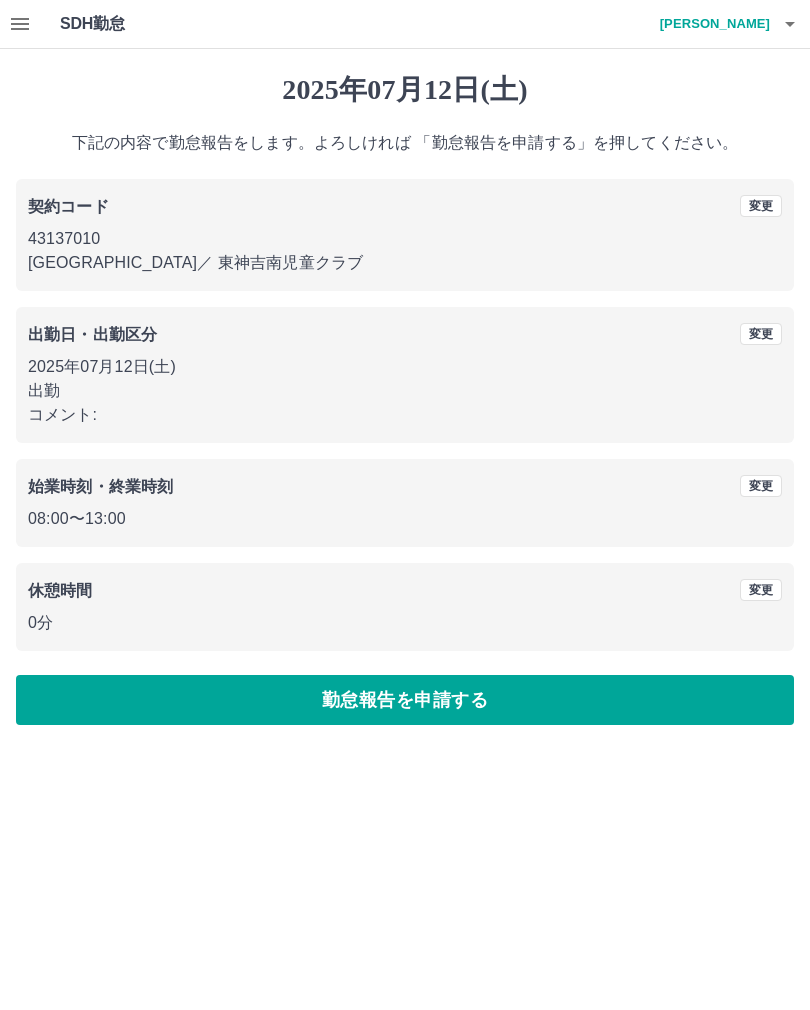 click on "勤怠報告を申請する" at bounding box center [405, 700] 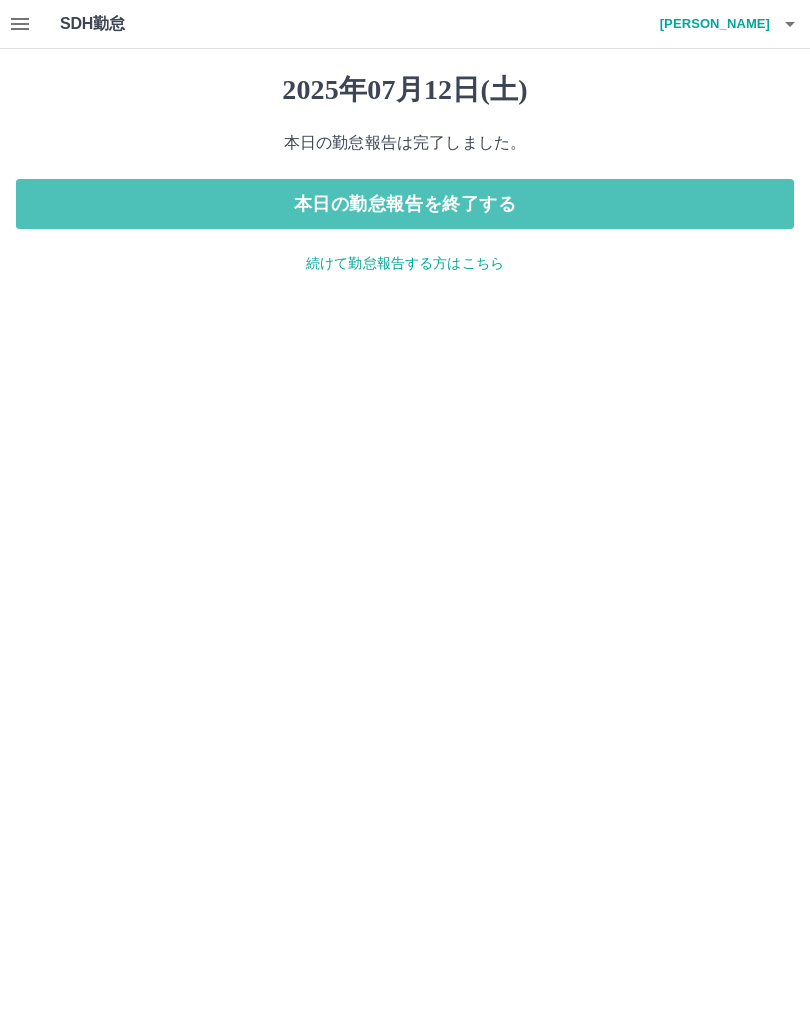 click on "本日の勤怠報告を終了する" at bounding box center (405, 204) 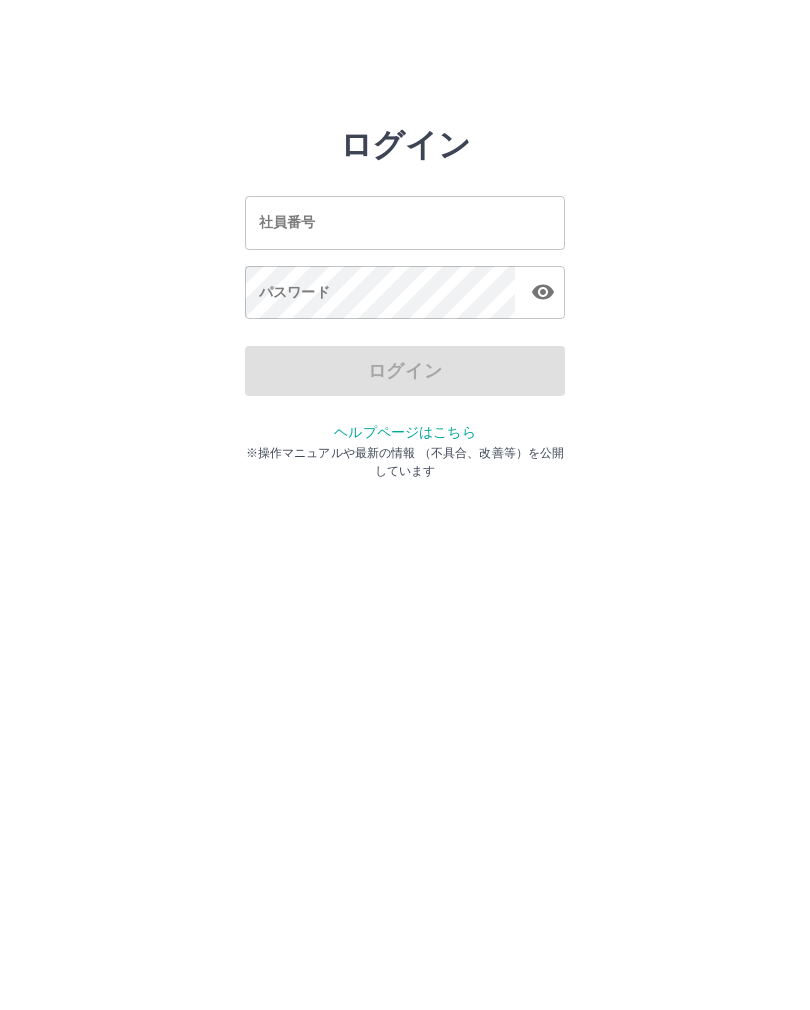 scroll, scrollTop: 0, scrollLeft: 0, axis: both 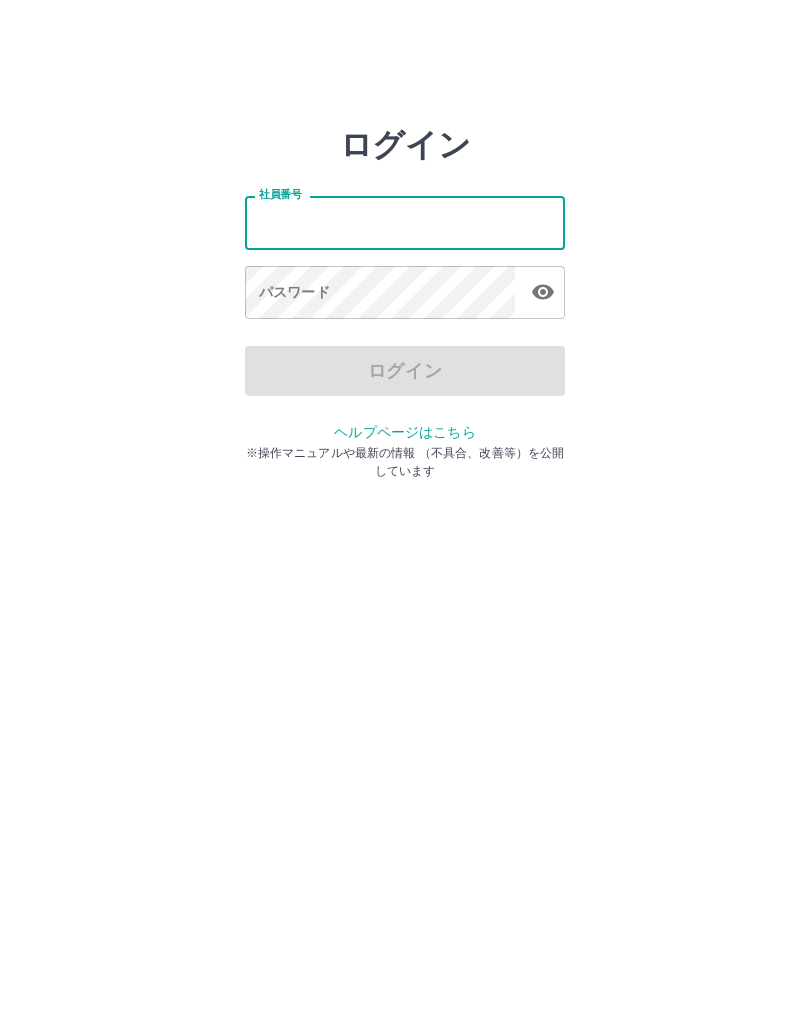 click on "社員番号" at bounding box center [405, 222] 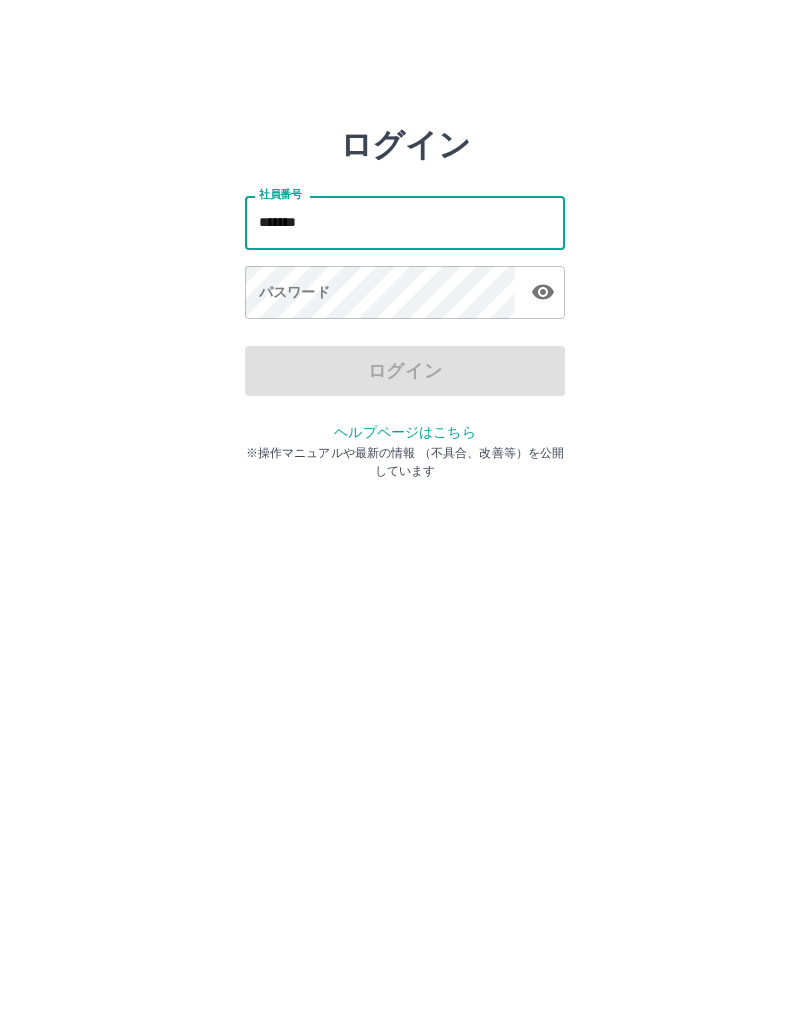 type on "*******" 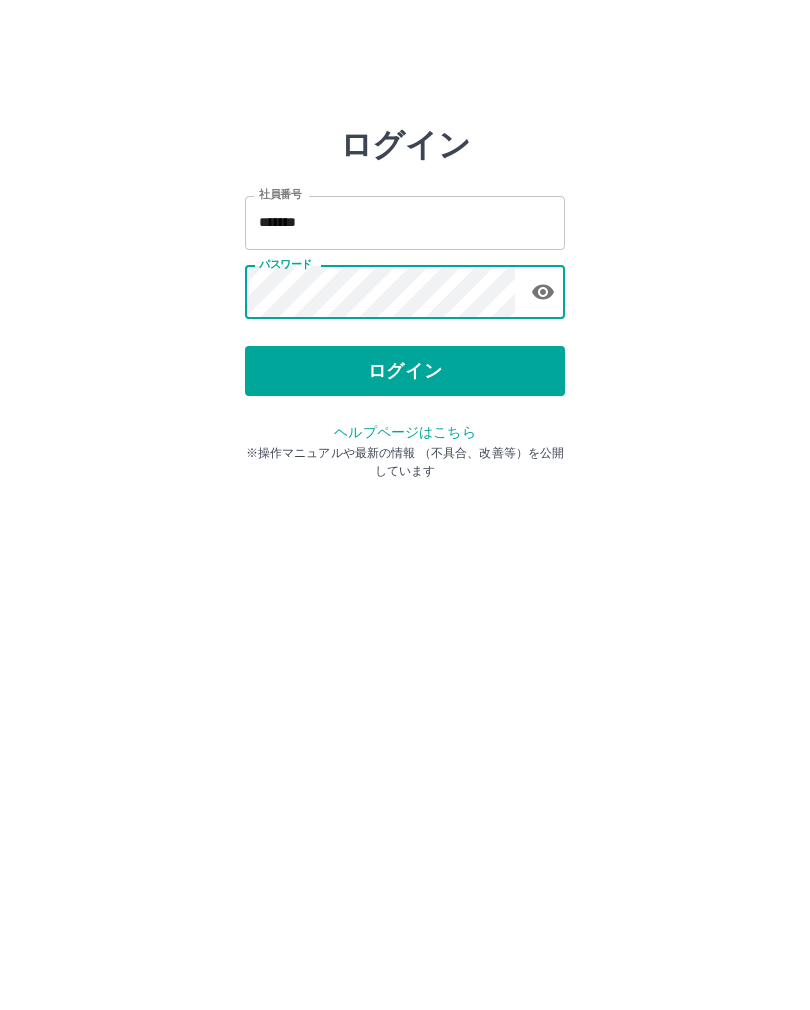 click on "ログイン" at bounding box center [405, 371] 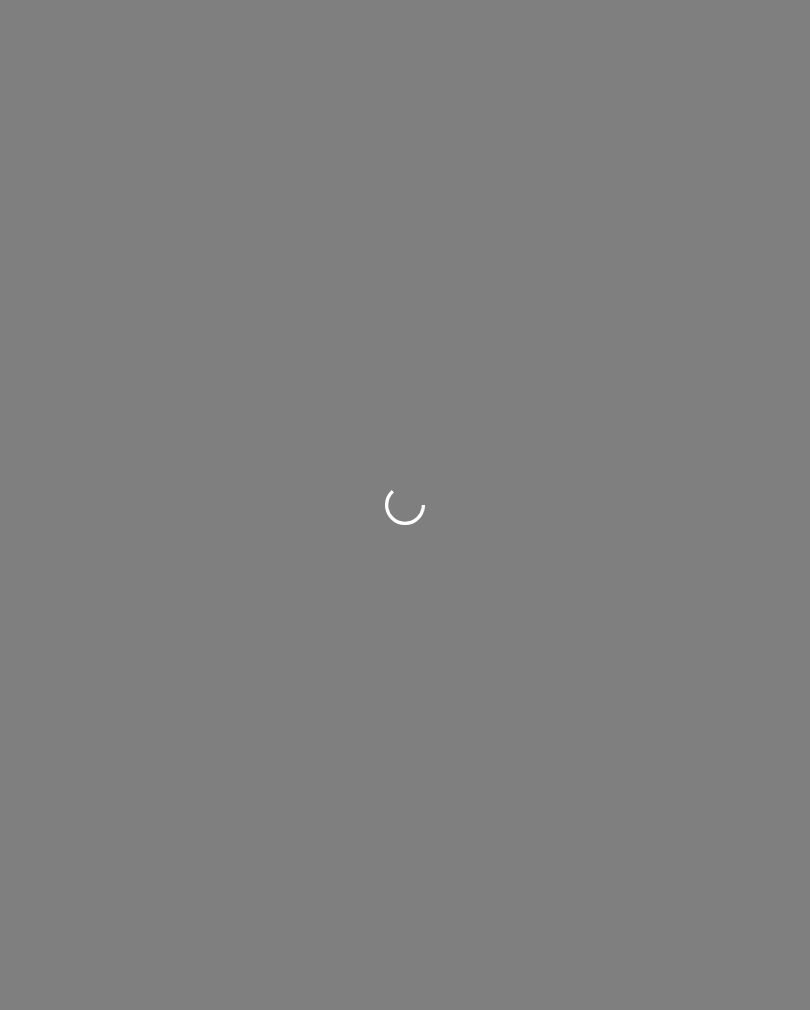 scroll, scrollTop: 0, scrollLeft: 0, axis: both 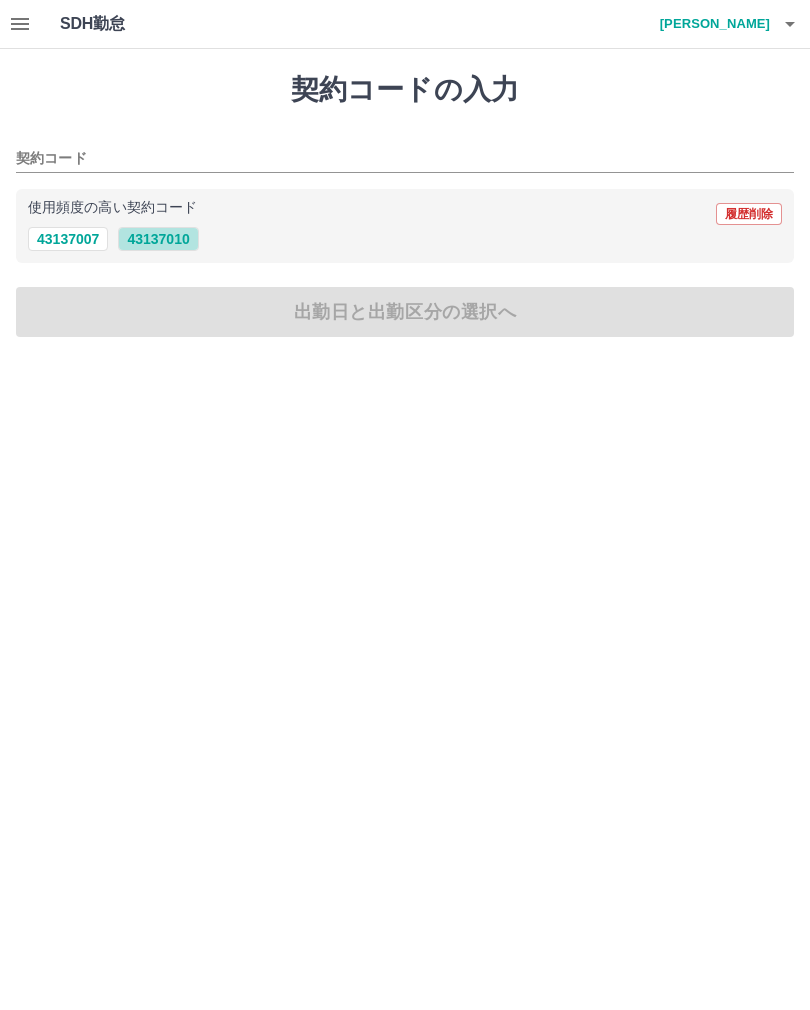 click on "43137010" at bounding box center (158, 239) 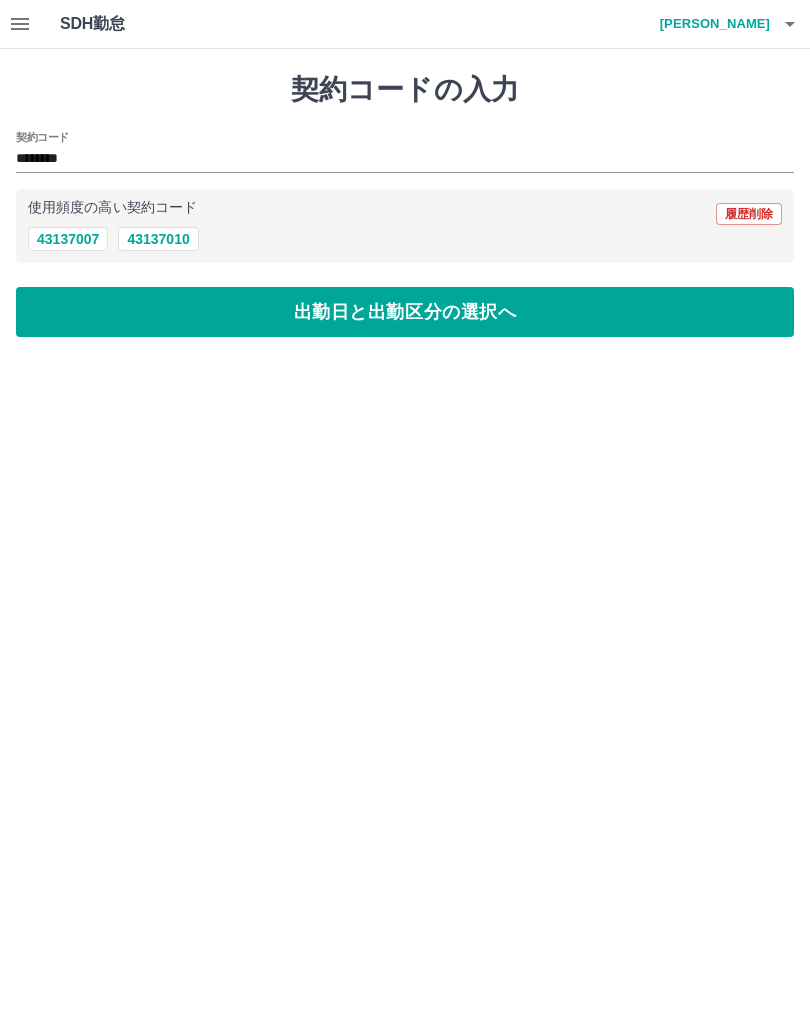 click on "出勤日と出勤区分の選択へ" at bounding box center (405, 312) 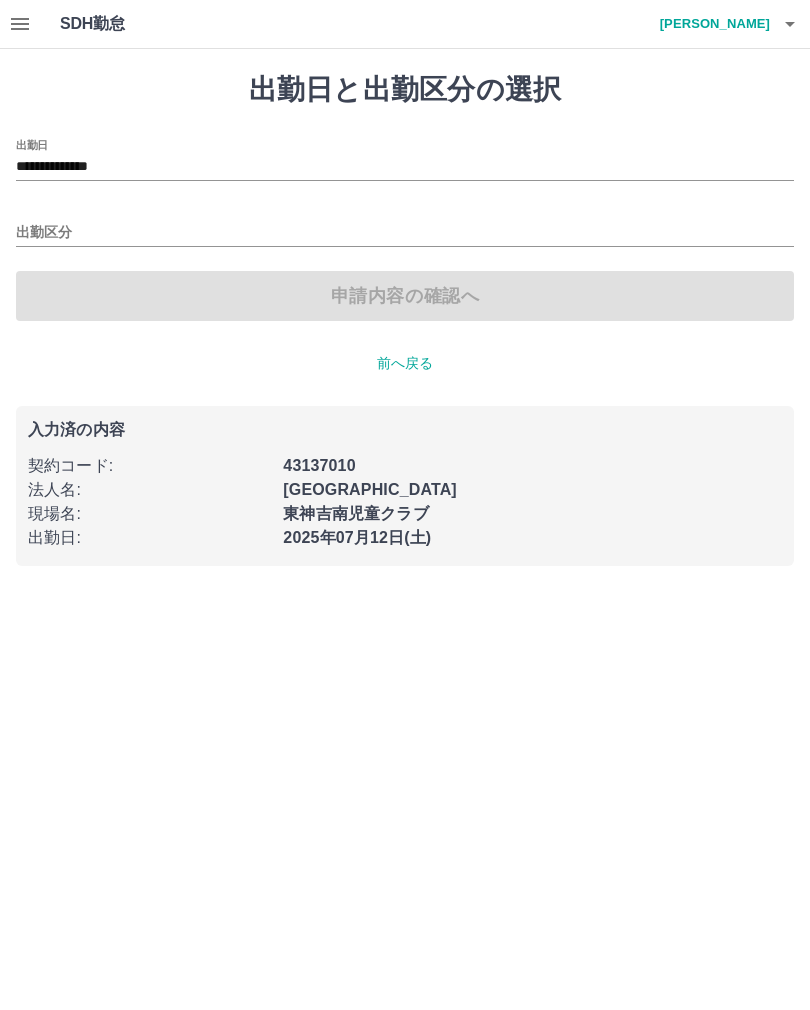 click on "**********" at bounding box center [405, 167] 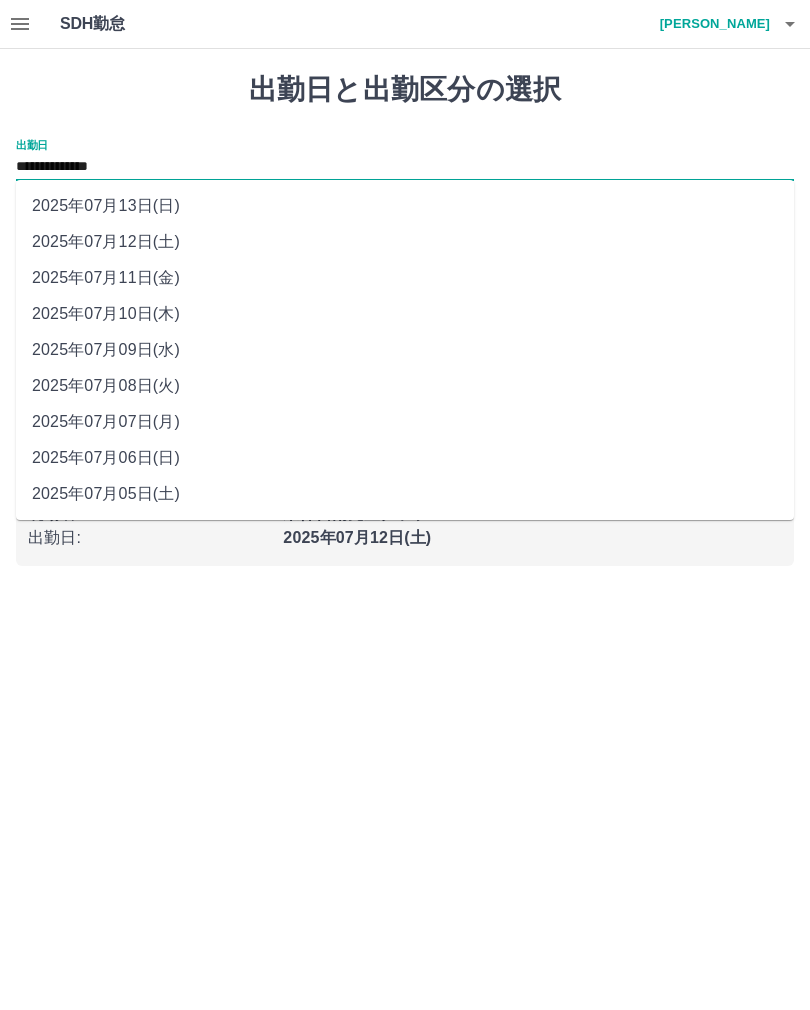 click on "2025年07月11日(金)" at bounding box center (405, 278) 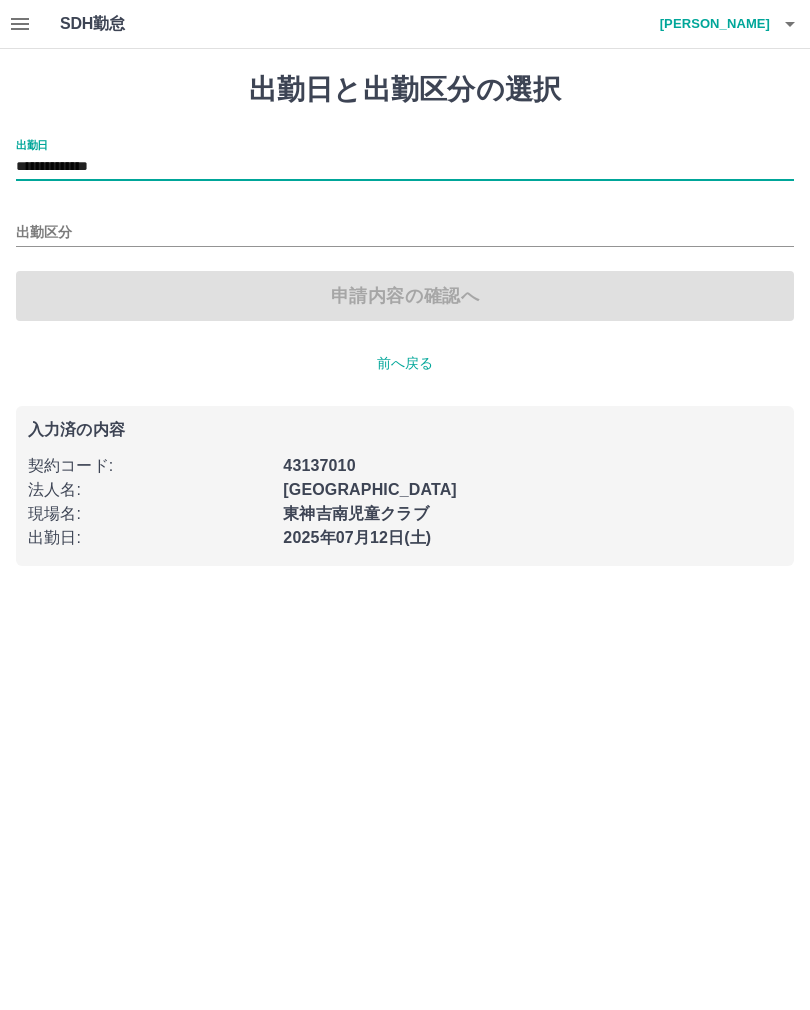 click on "出勤区分" at bounding box center [405, 233] 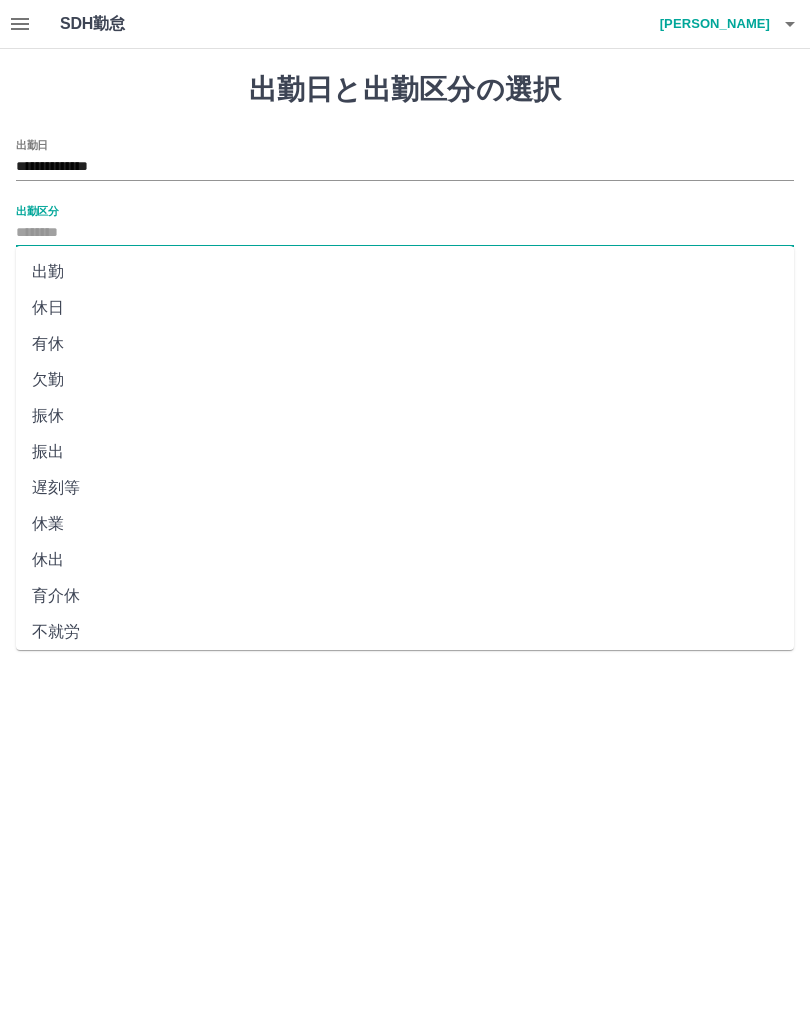 click on "出勤" at bounding box center [405, 272] 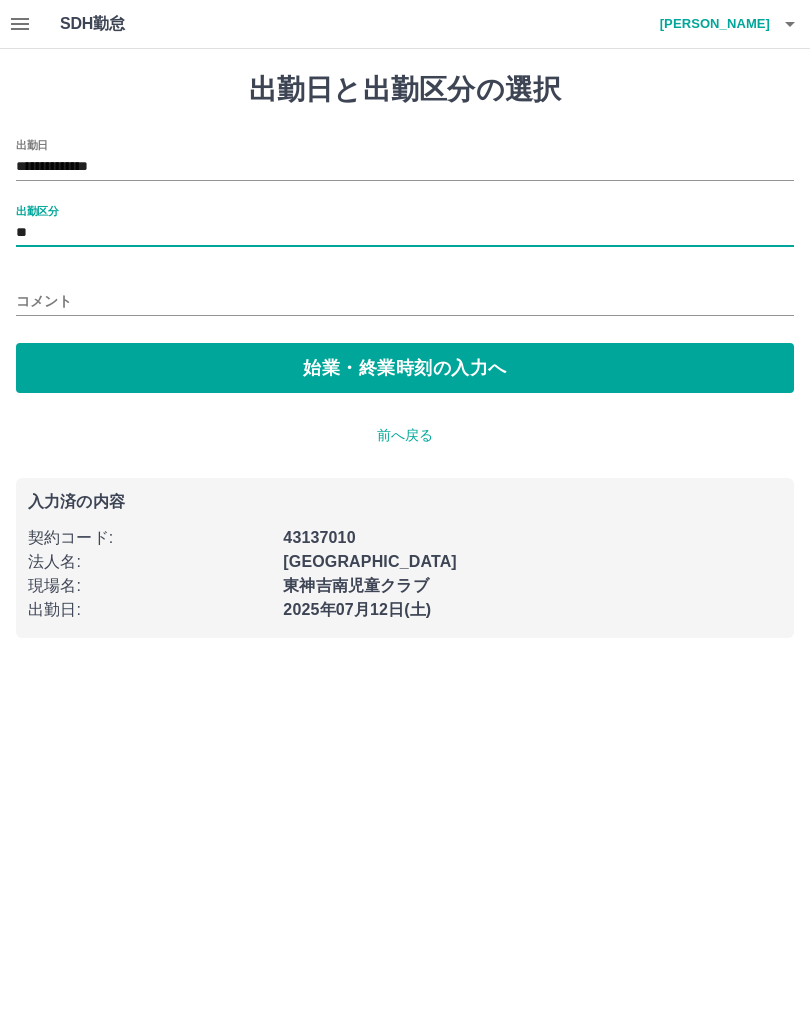 click on "始業・終業時刻の入力へ" at bounding box center [405, 368] 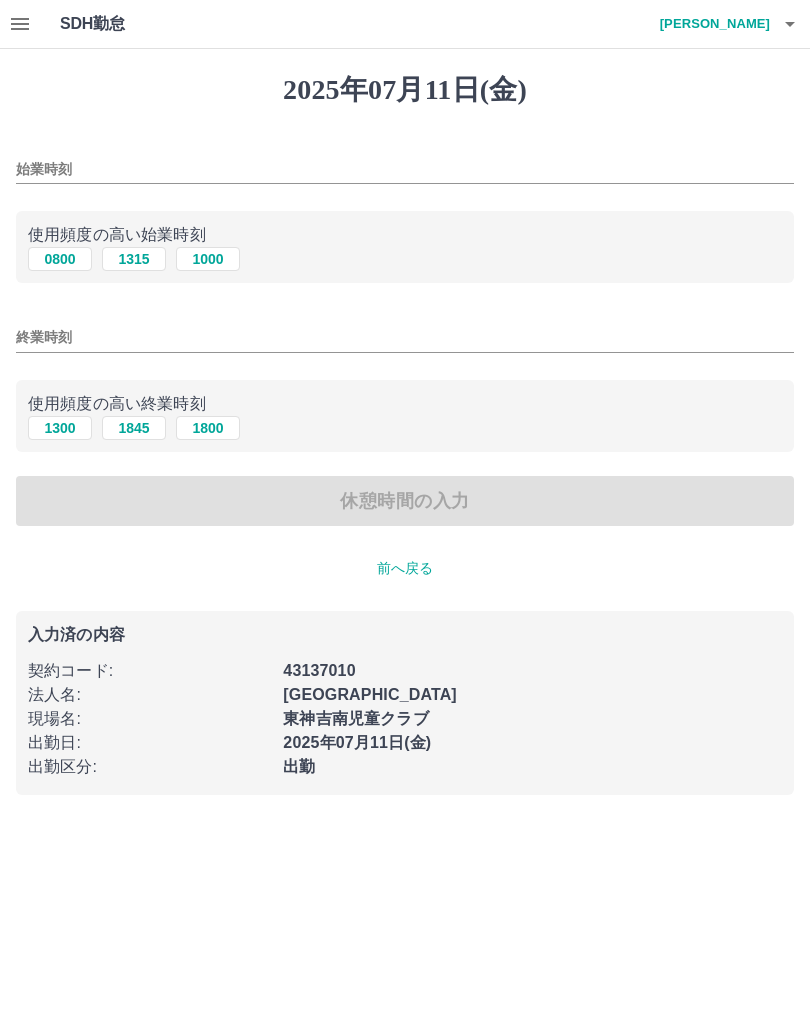 click on "始業時刻" at bounding box center [405, 169] 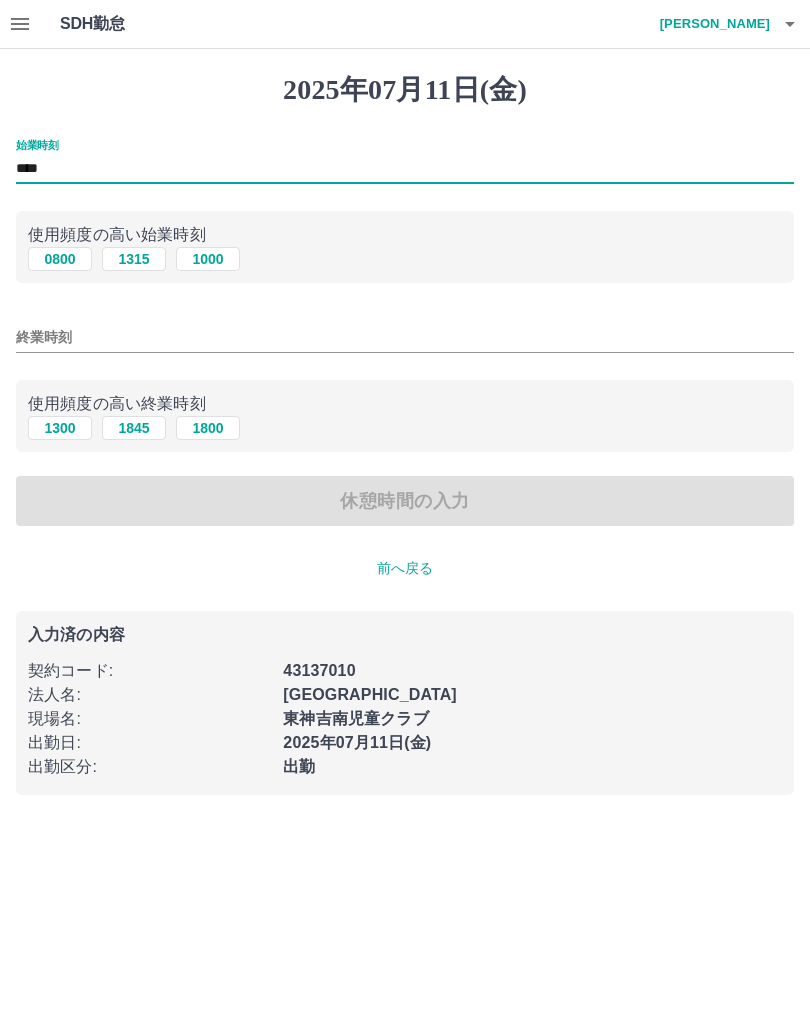 type on "****" 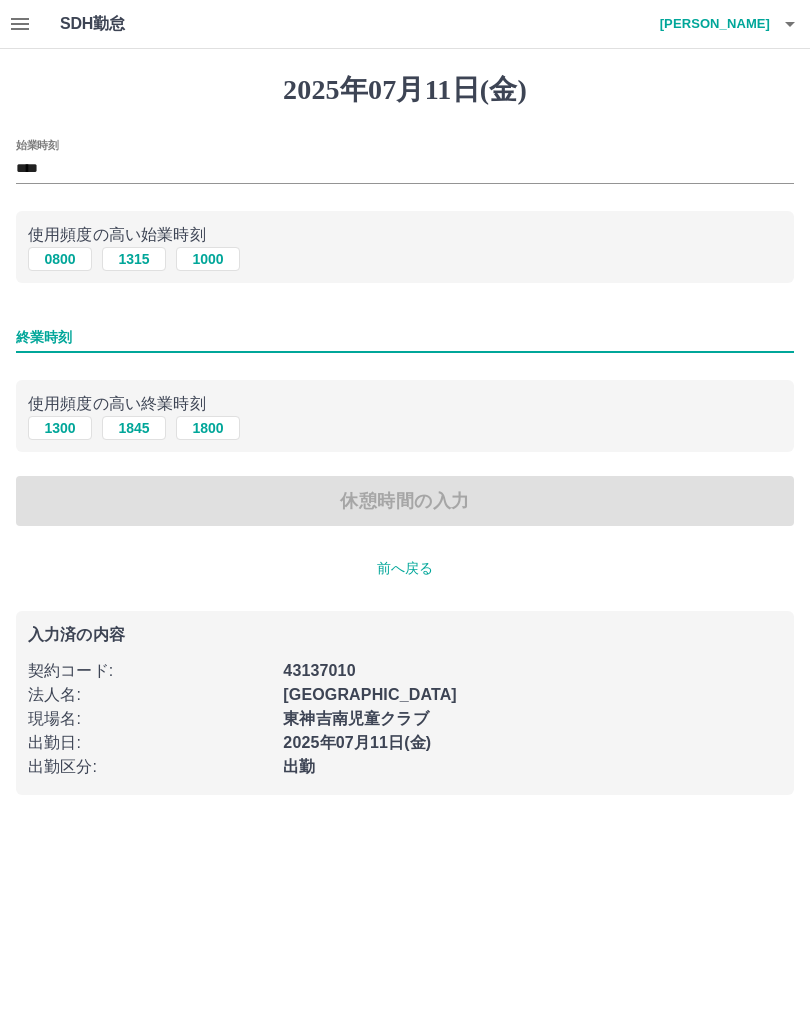 click on "1800" at bounding box center (208, 428) 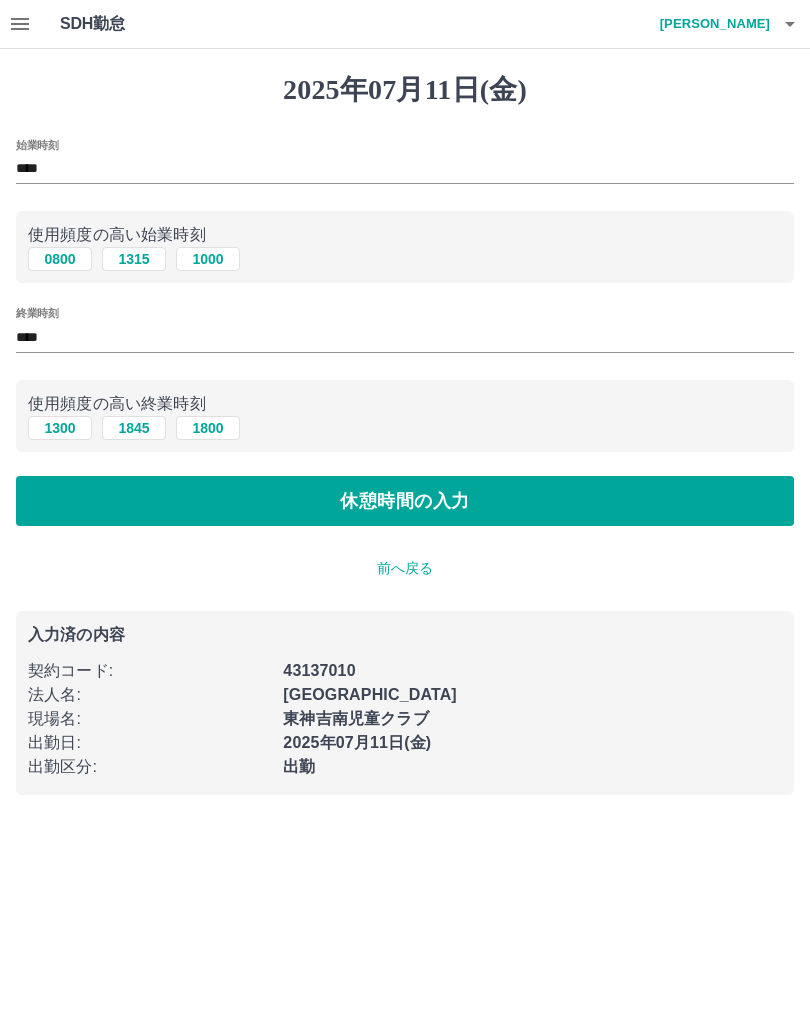 click on "休憩時間の入力" at bounding box center [405, 501] 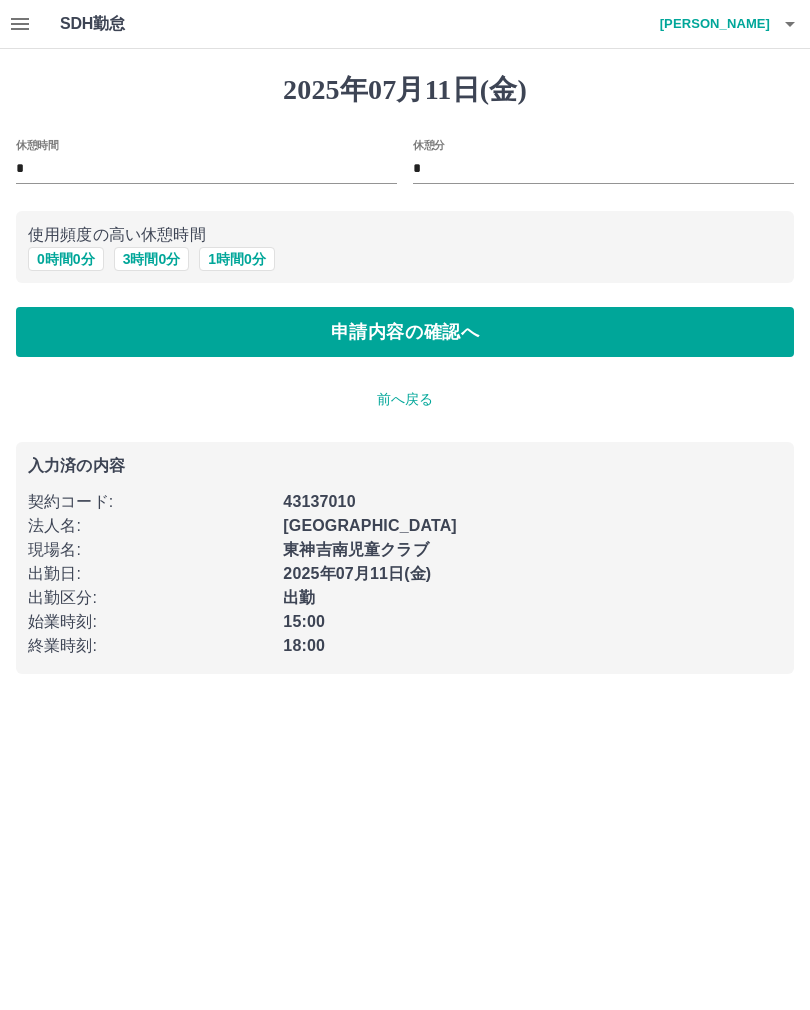 click on "申請内容の確認へ" at bounding box center [405, 332] 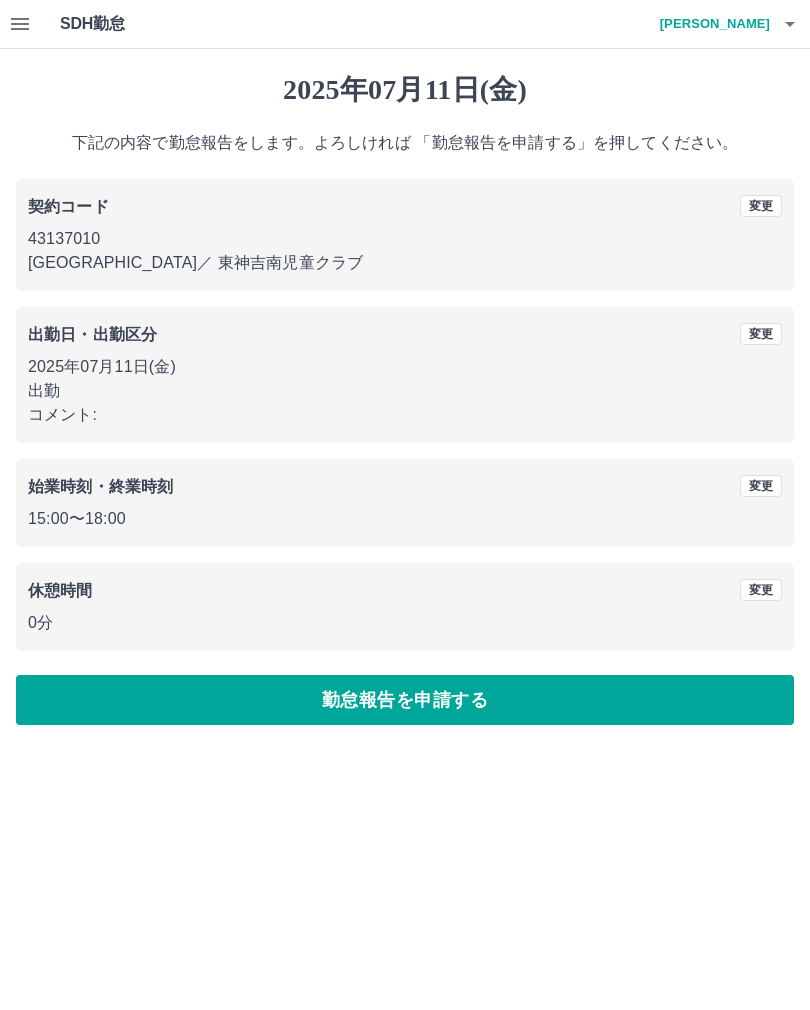click on "勤怠報告を申請する" at bounding box center [405, 700] 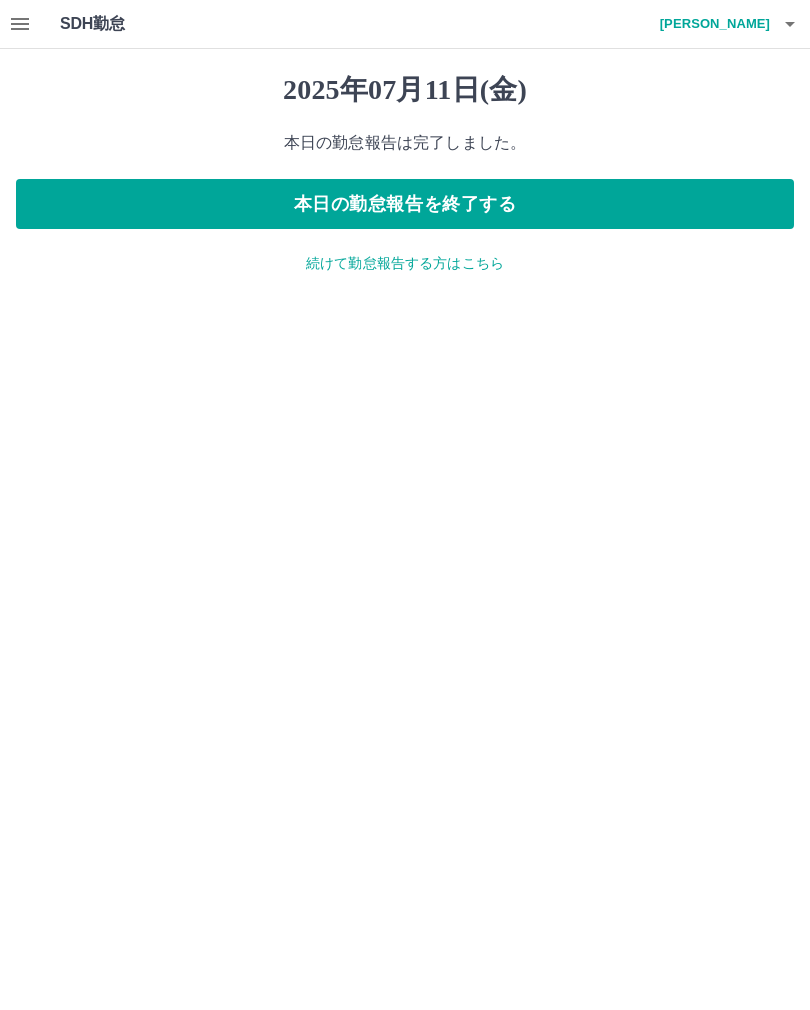 click on "続けて勤怠報告する方はこちら" at bounding box center [405, 263] 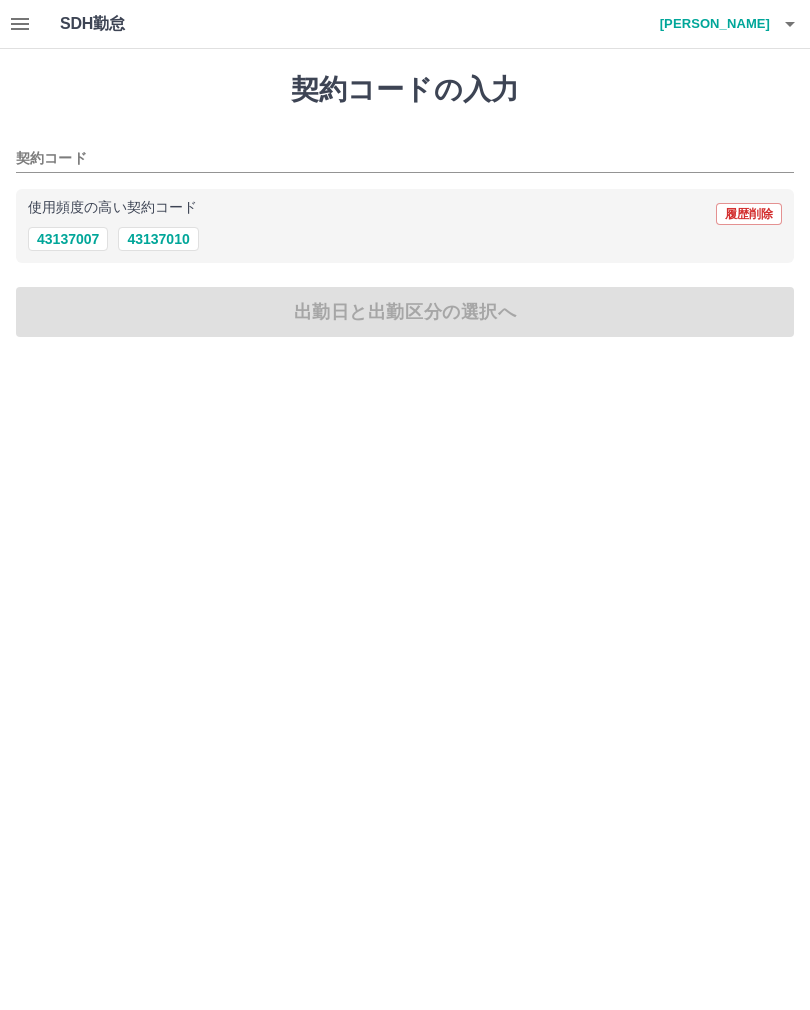 click on "43137010" at bounding box center (158, 239) 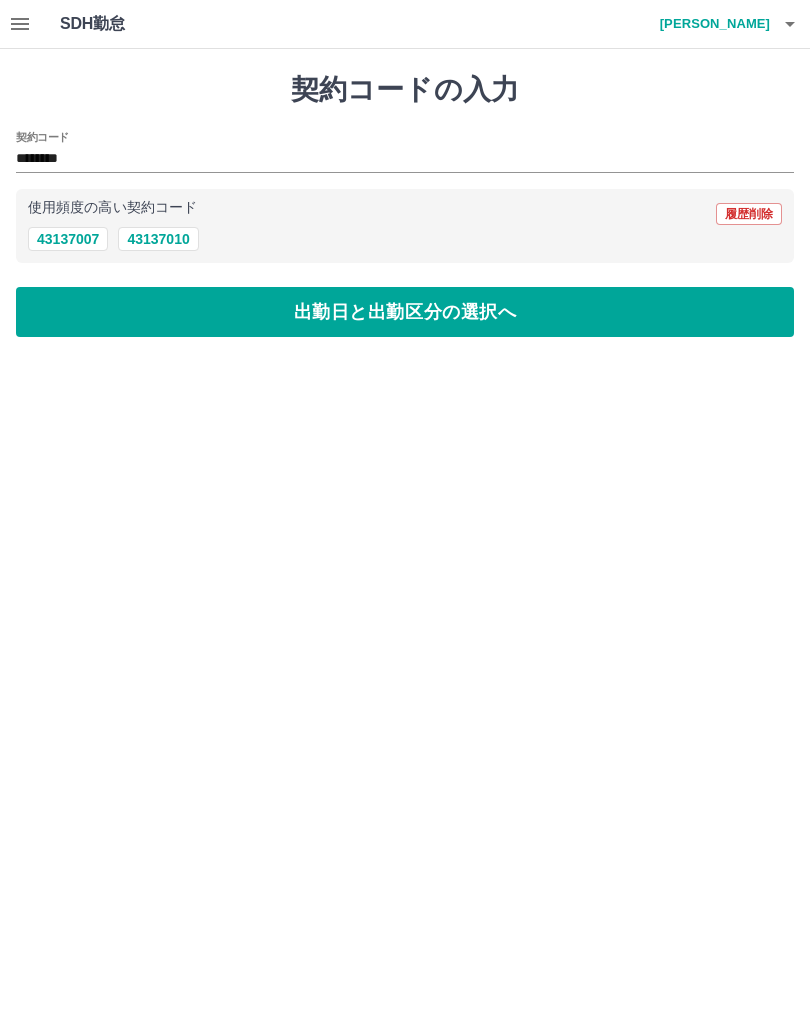 click on "出勤日と出勤区分の選択へ" at bounding box center (405, 312) 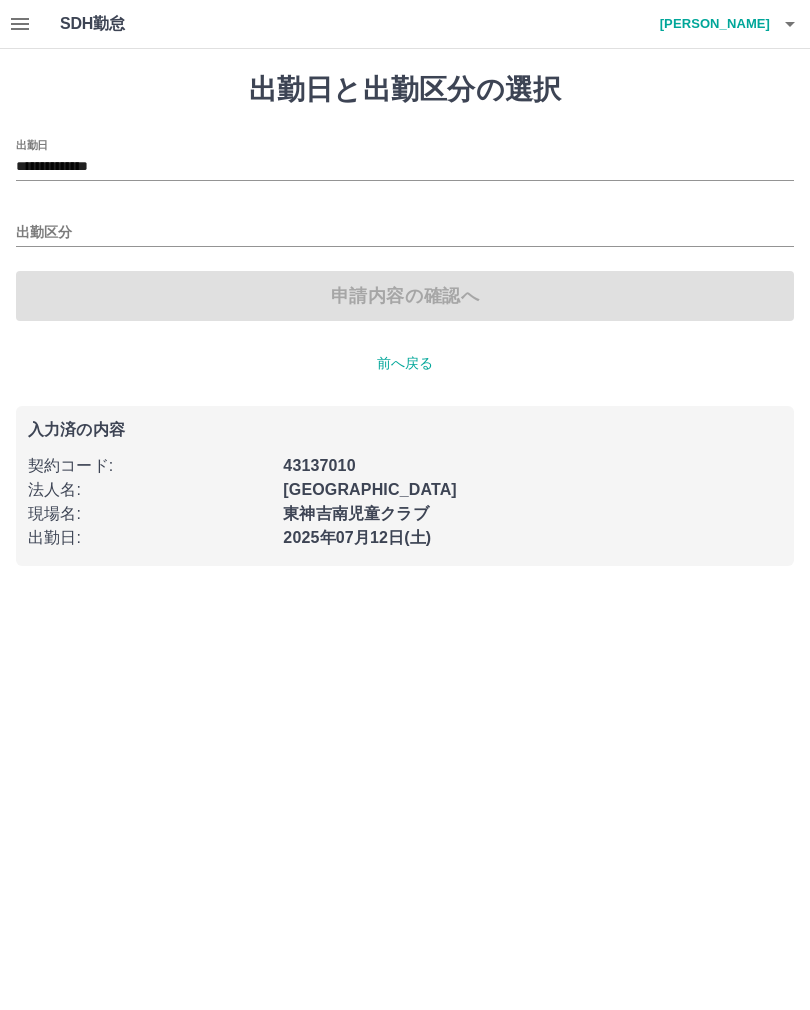 click on "出勤区分" at bounding box center (405, 233) 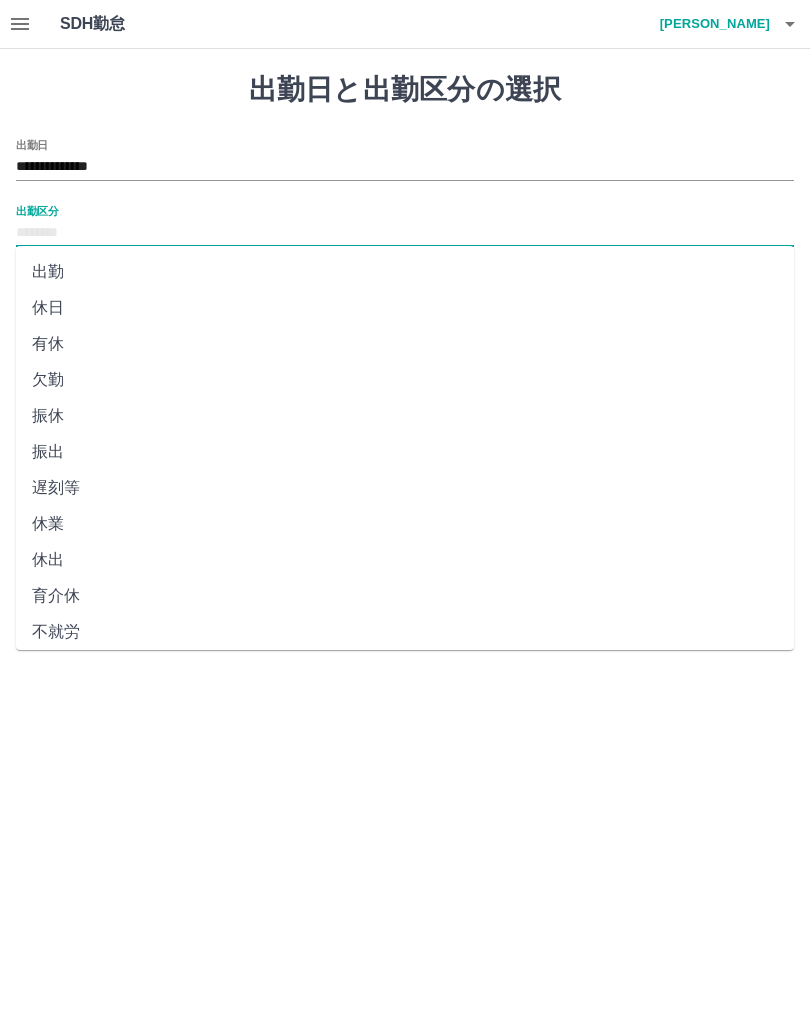 click on "休出" at bounding box center [405, 560] 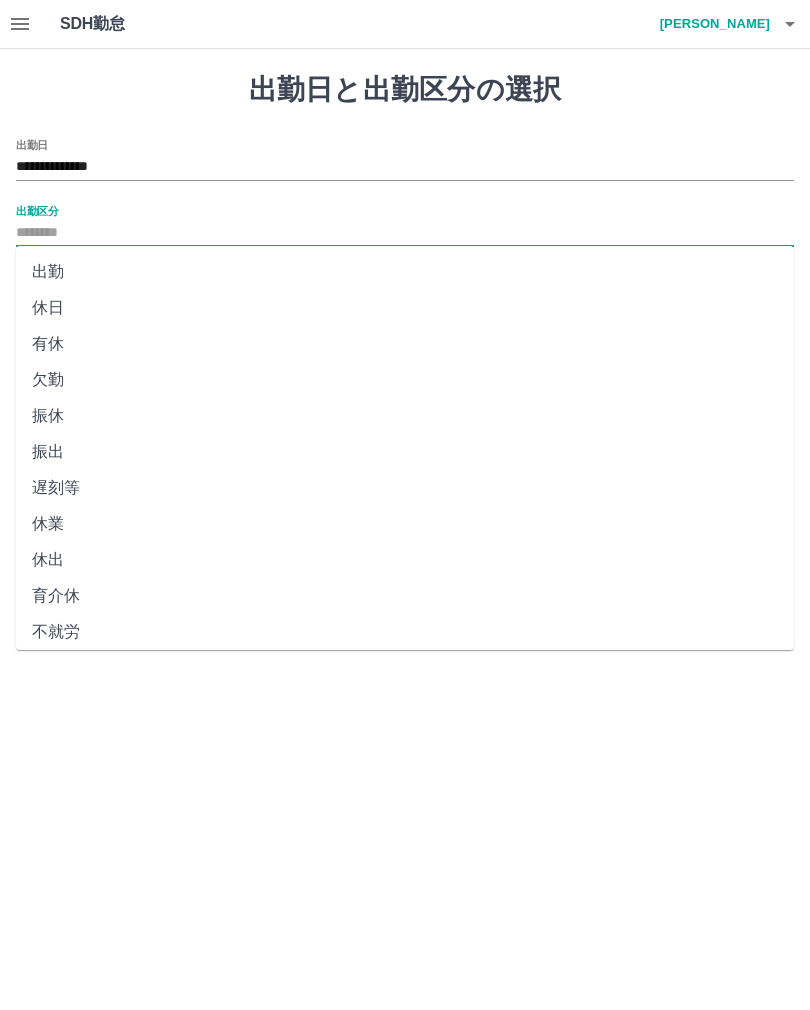 type on "**" 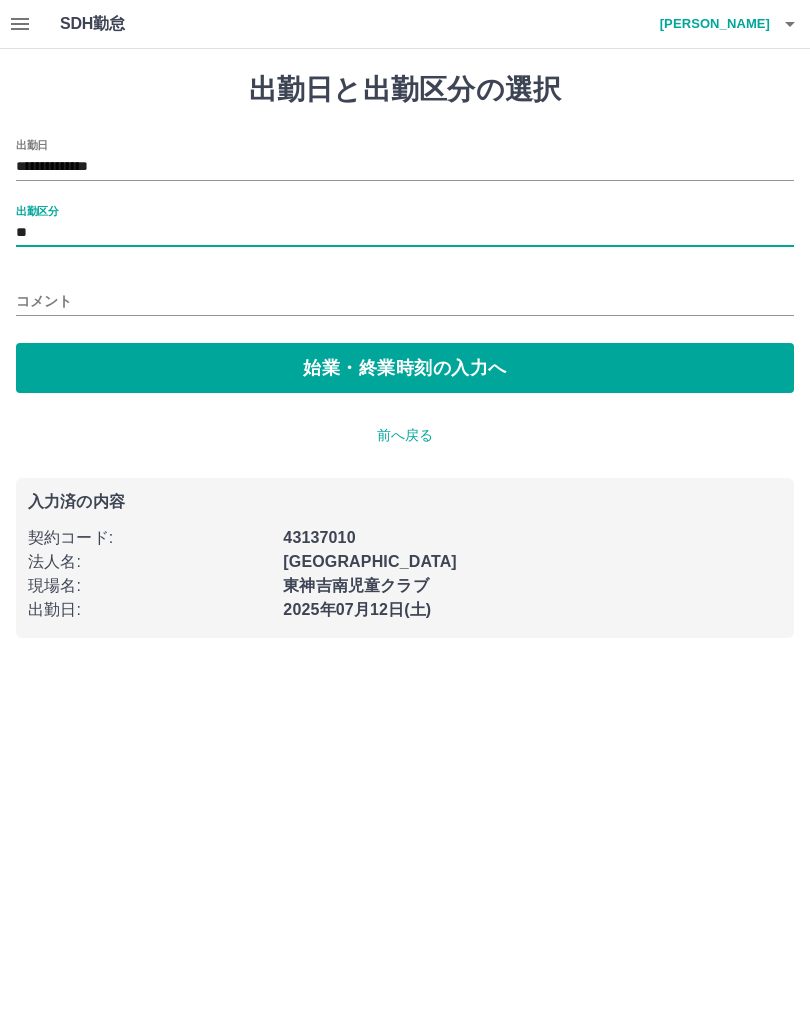 click on "コメント" at bounding box center (405, 301) 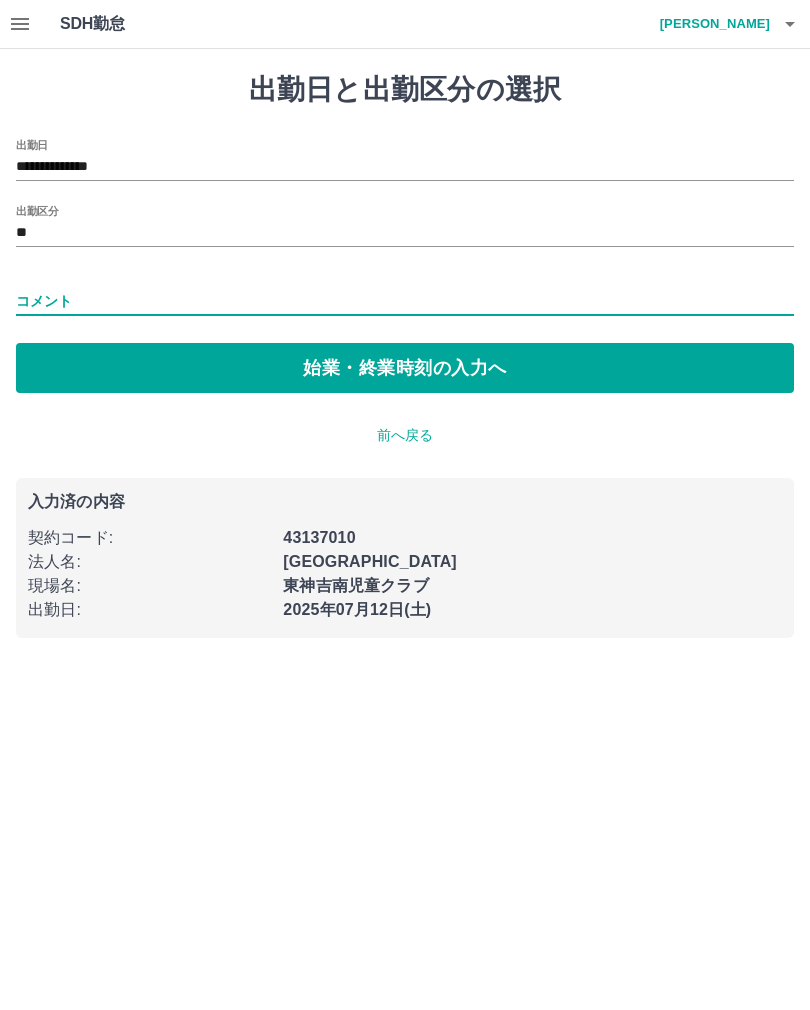 click on "始業・終業時刻の入力へ" at bounding box center (405, 368) 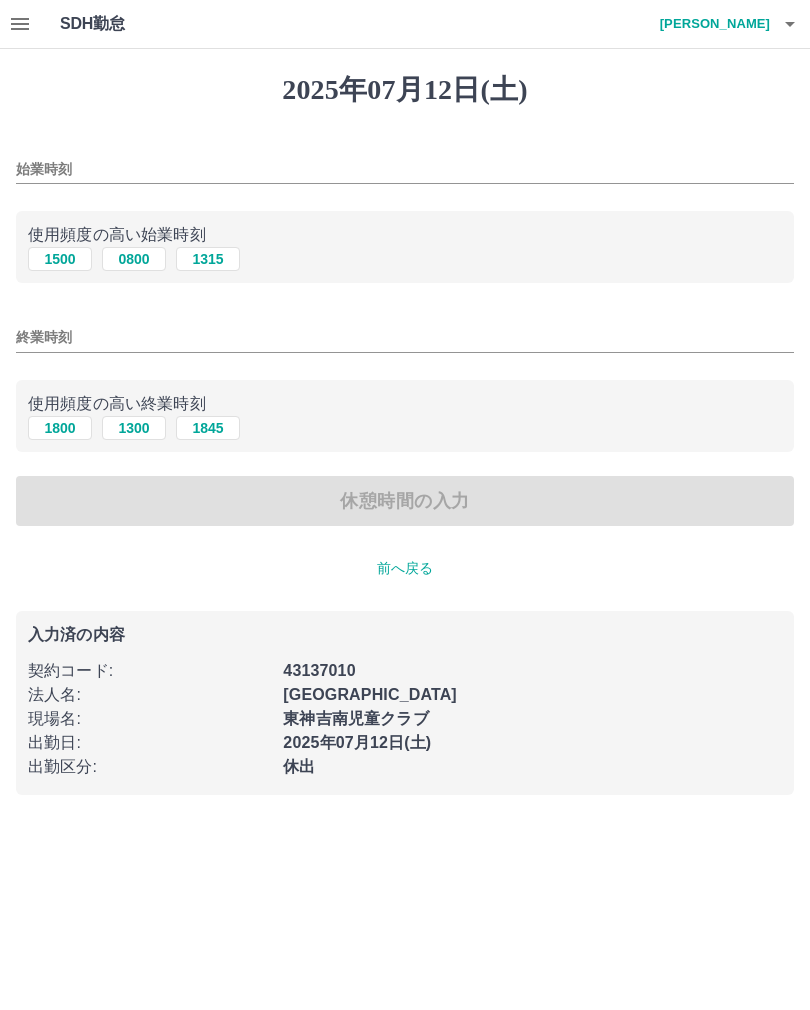 click on "始業時刻" at bounding box center (405, 169) 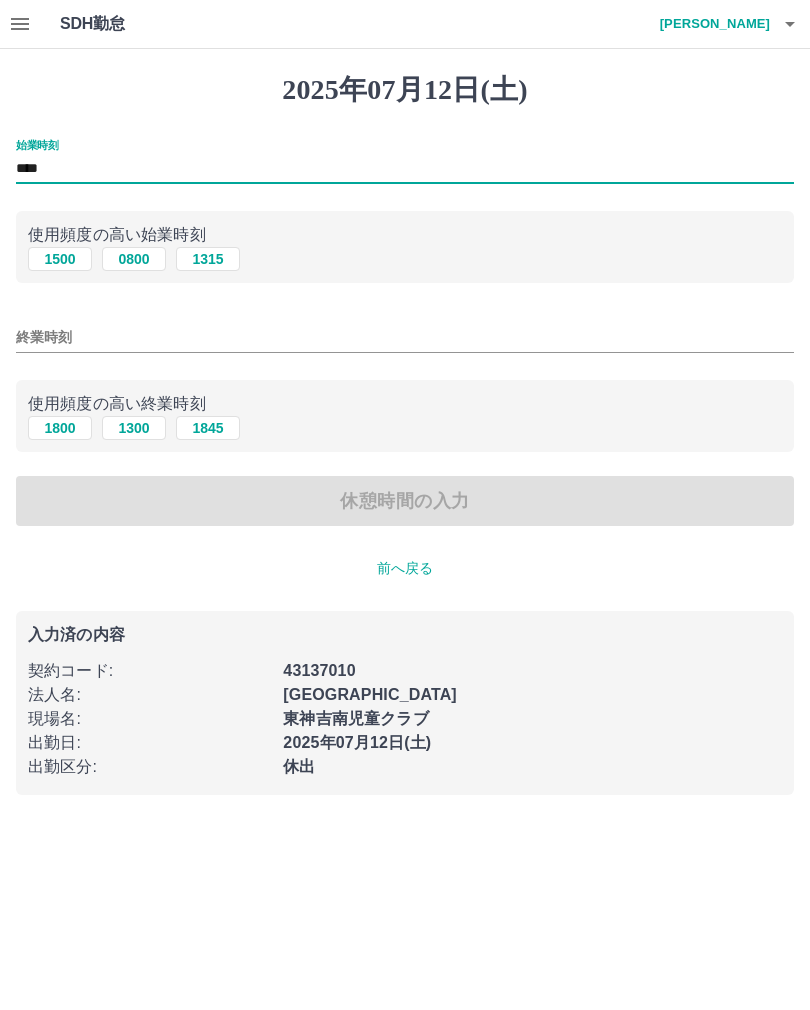 type on "****" 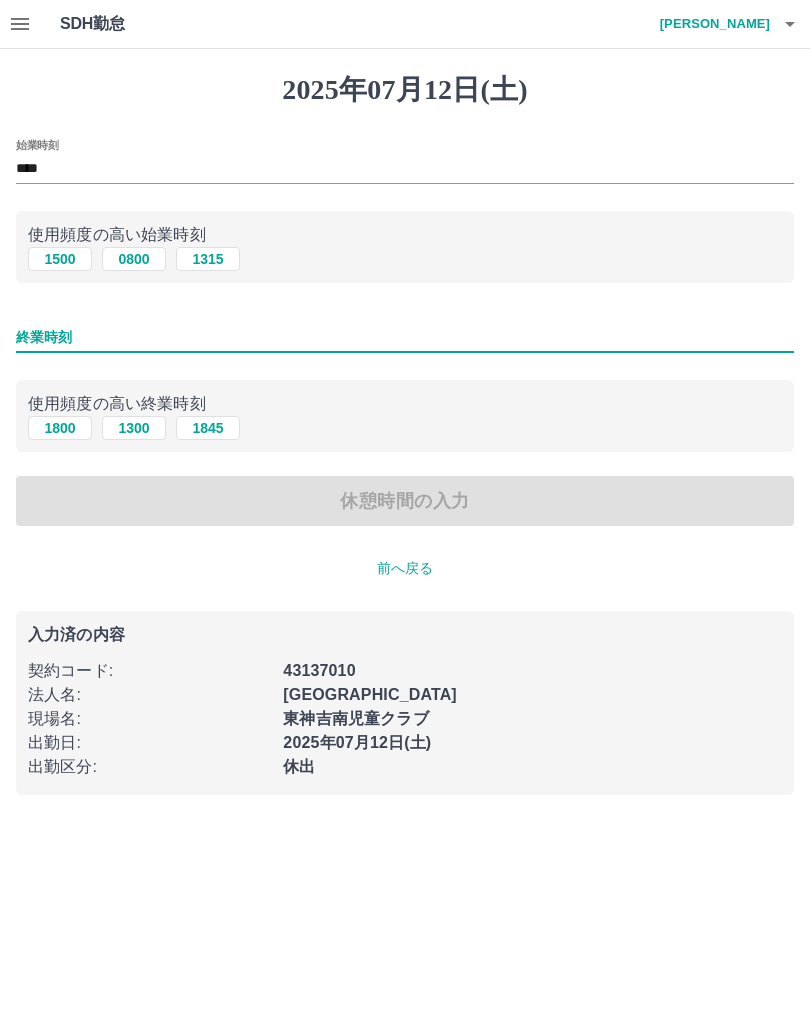 click on "1300" at bounding box center [134, 428] 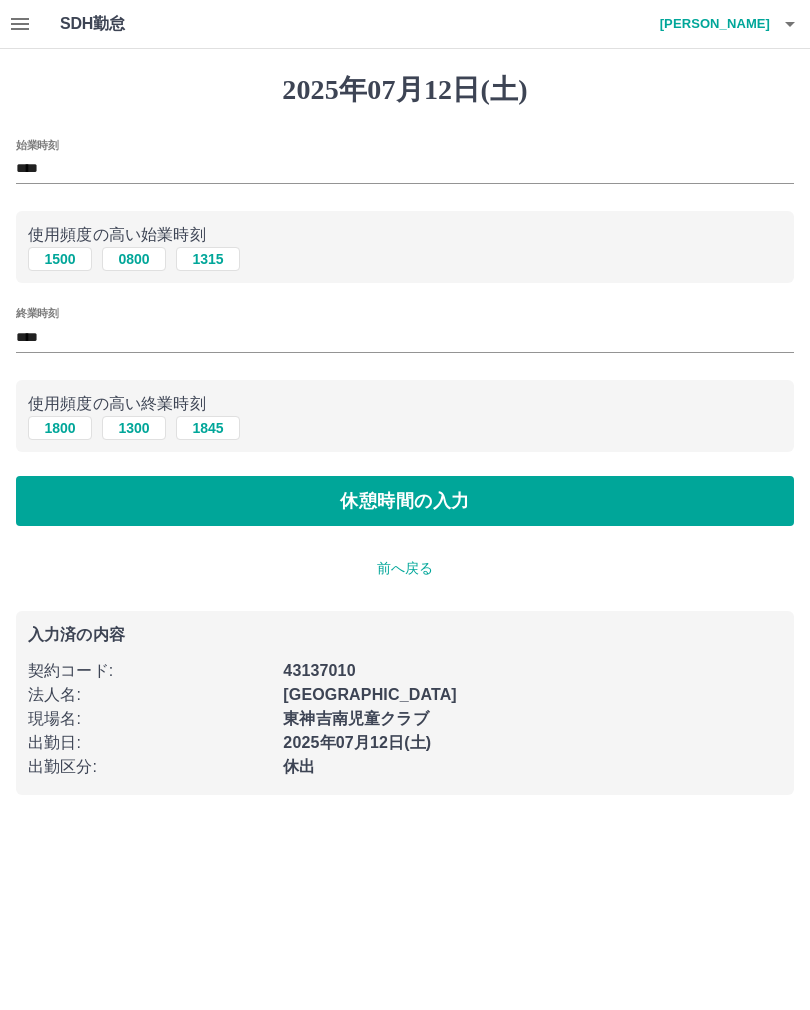 click on "休憩時間の入力" at bounding box center (405, 501) 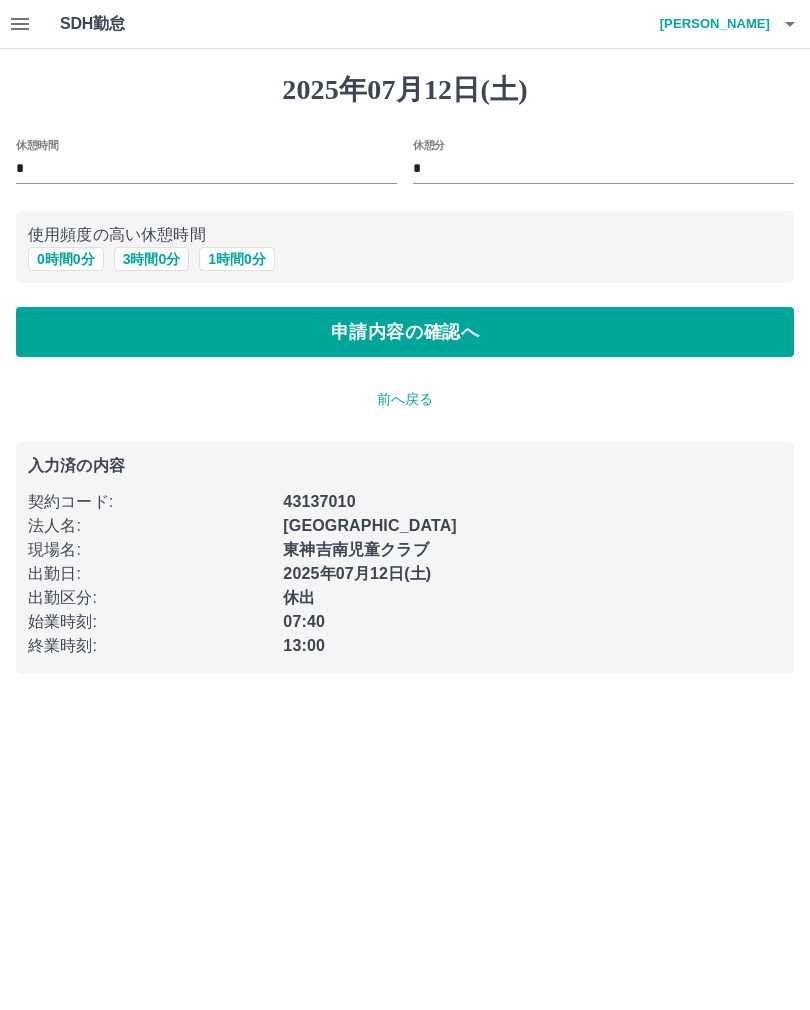 click on "申請内容の確認へ" at bounding box center (405, 332) 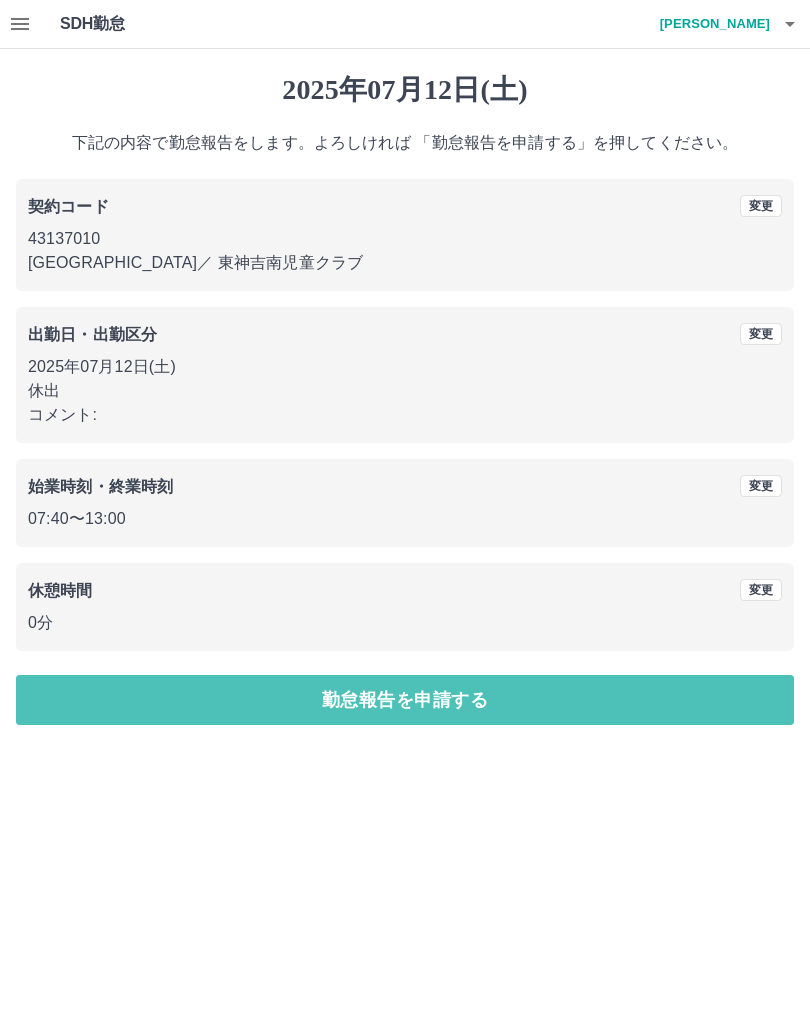 click on "勤怠報告を申請する" at bounding box center [405, 700] 